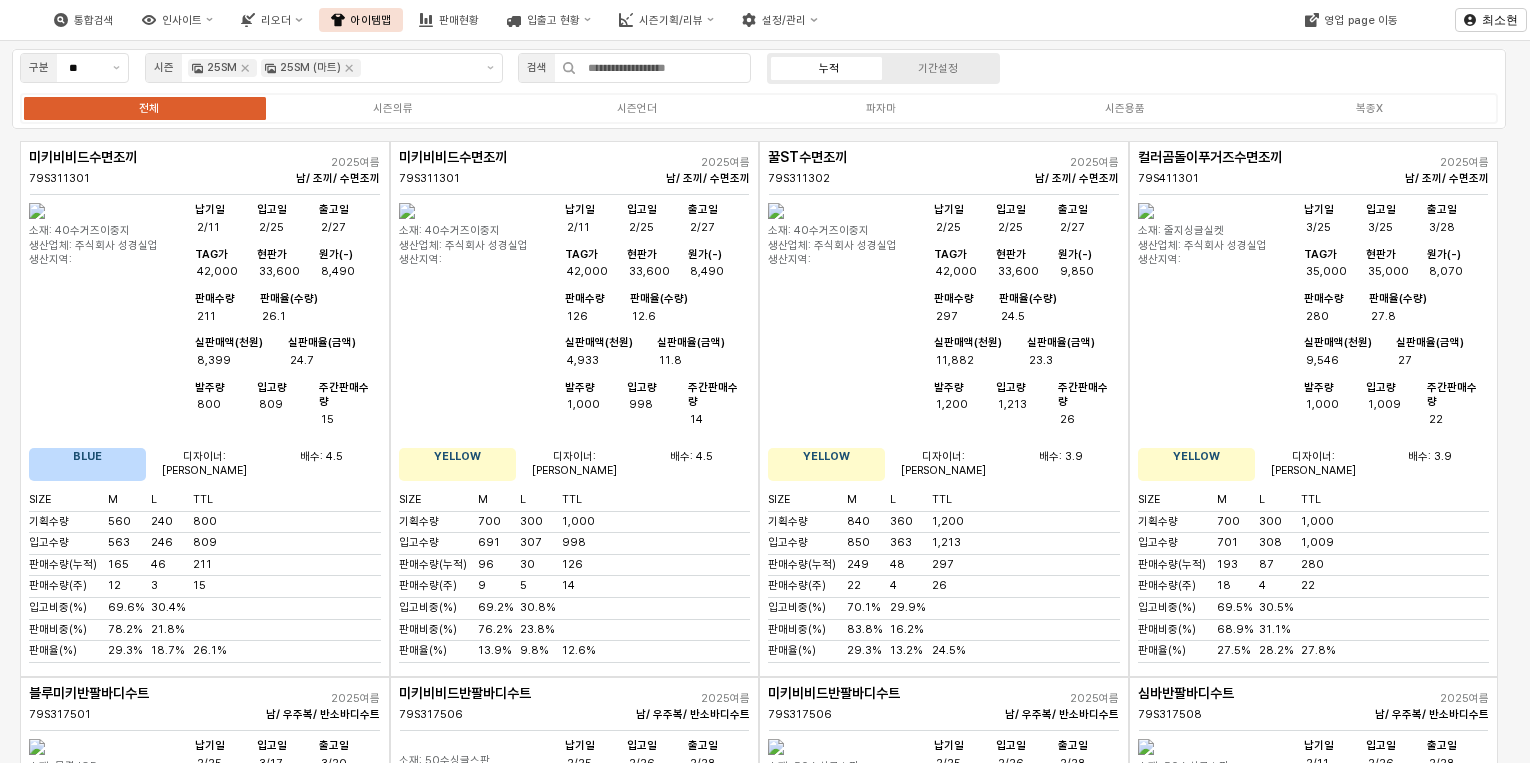 scroll, scrollTop: 0, scrollLeft: 0, axis: both 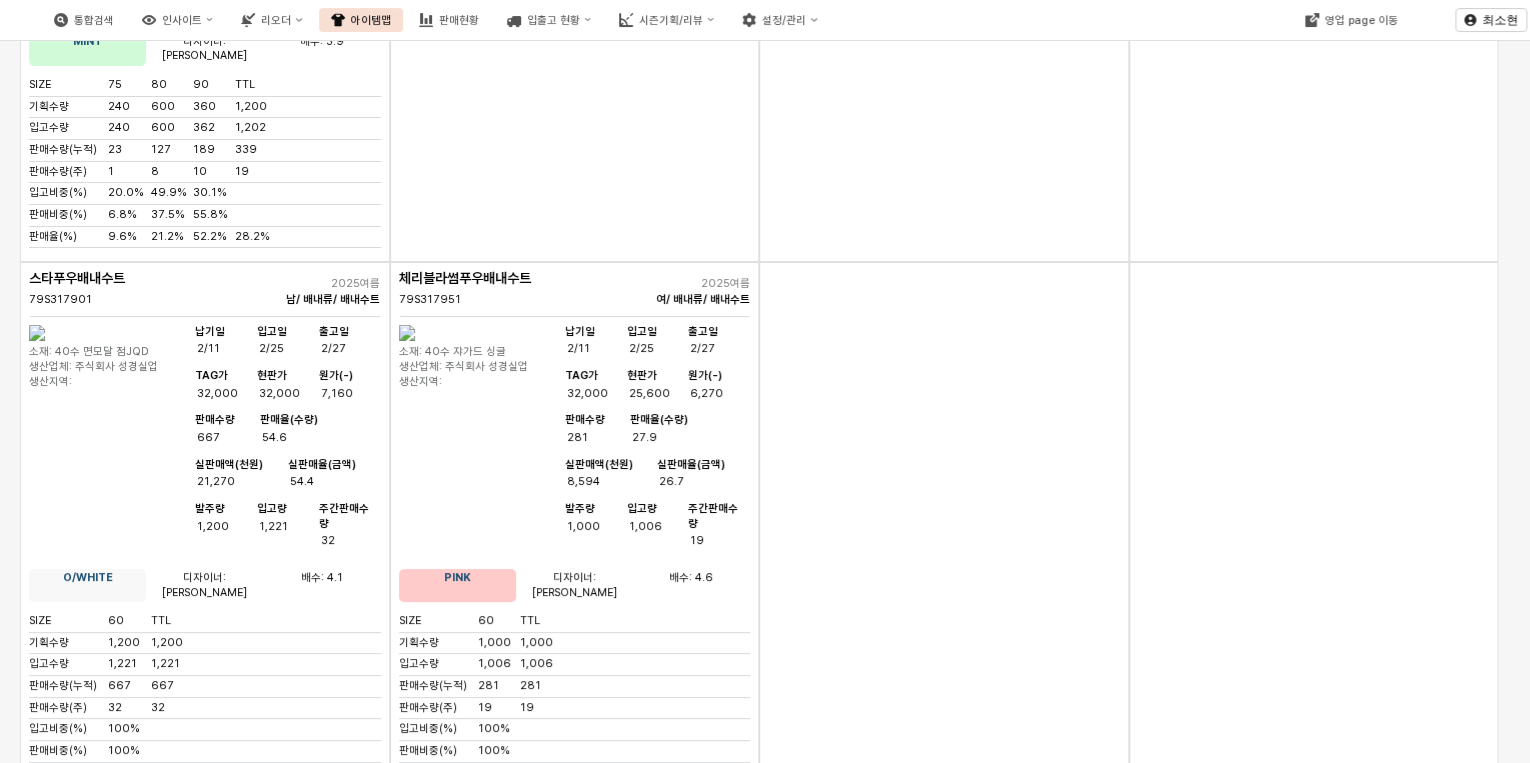 click on "납기일
2/25
입고[DATE]
출고일
3/26
TAG가
39,000
현판가
31,200
원가(-)
7,850
판매수량
269
판매율(수량)
26.9
실판매액(천원)
10,088
실판매율(금액)
25.8" at bounding box center (285, 979) 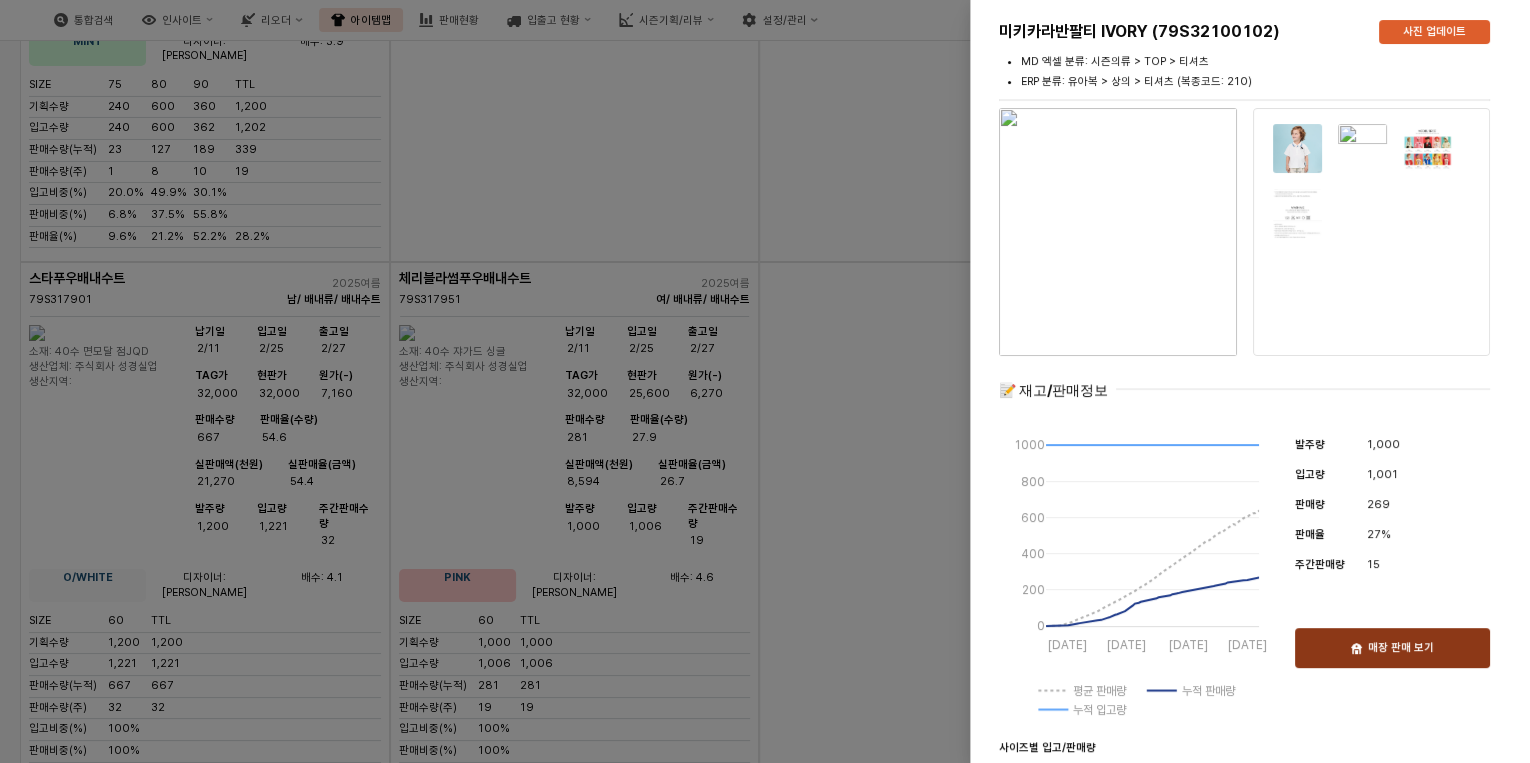 click on "매장 판매 보기" at bounding box center (1401, 648) 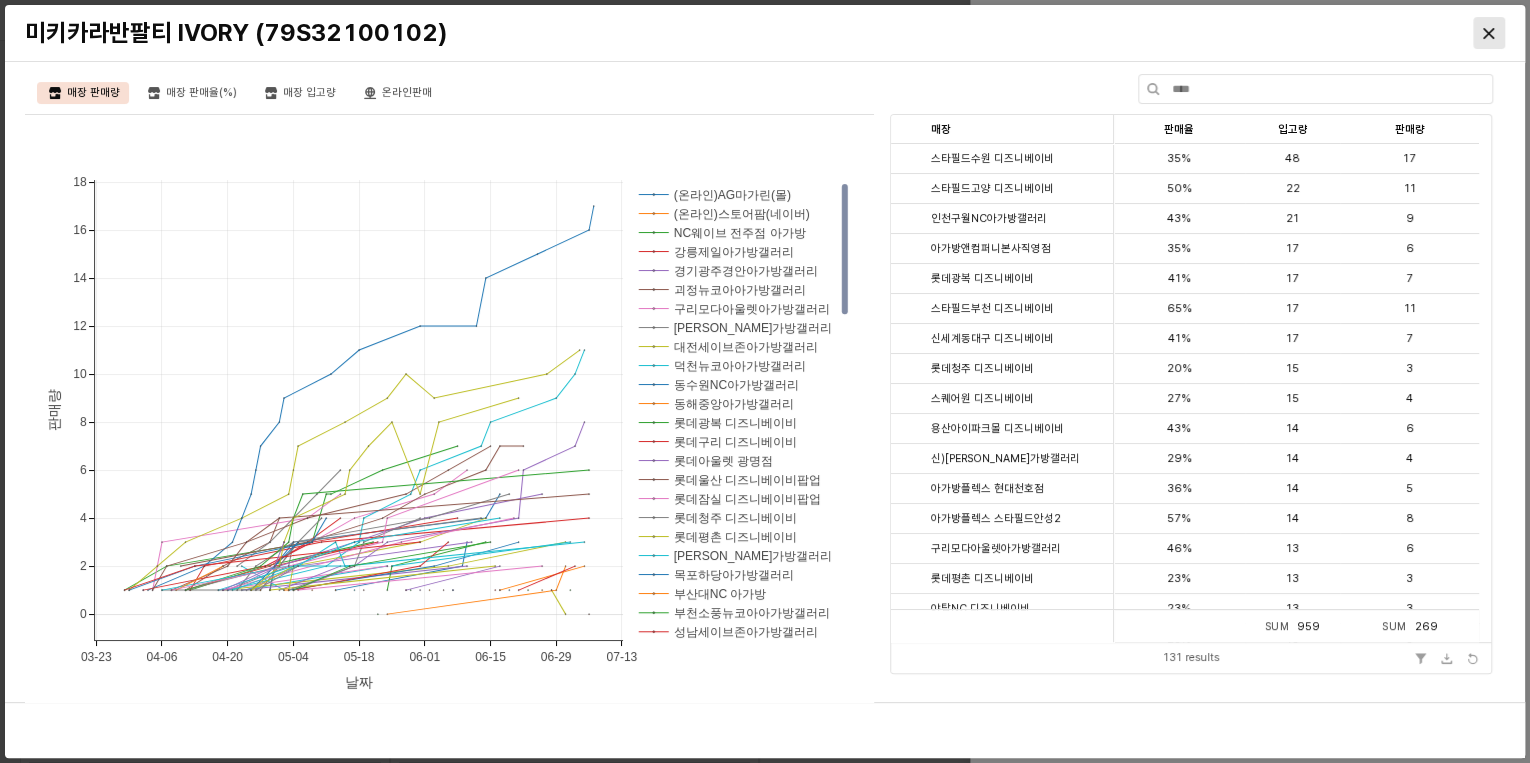 click at bounding box center [1489, 33] 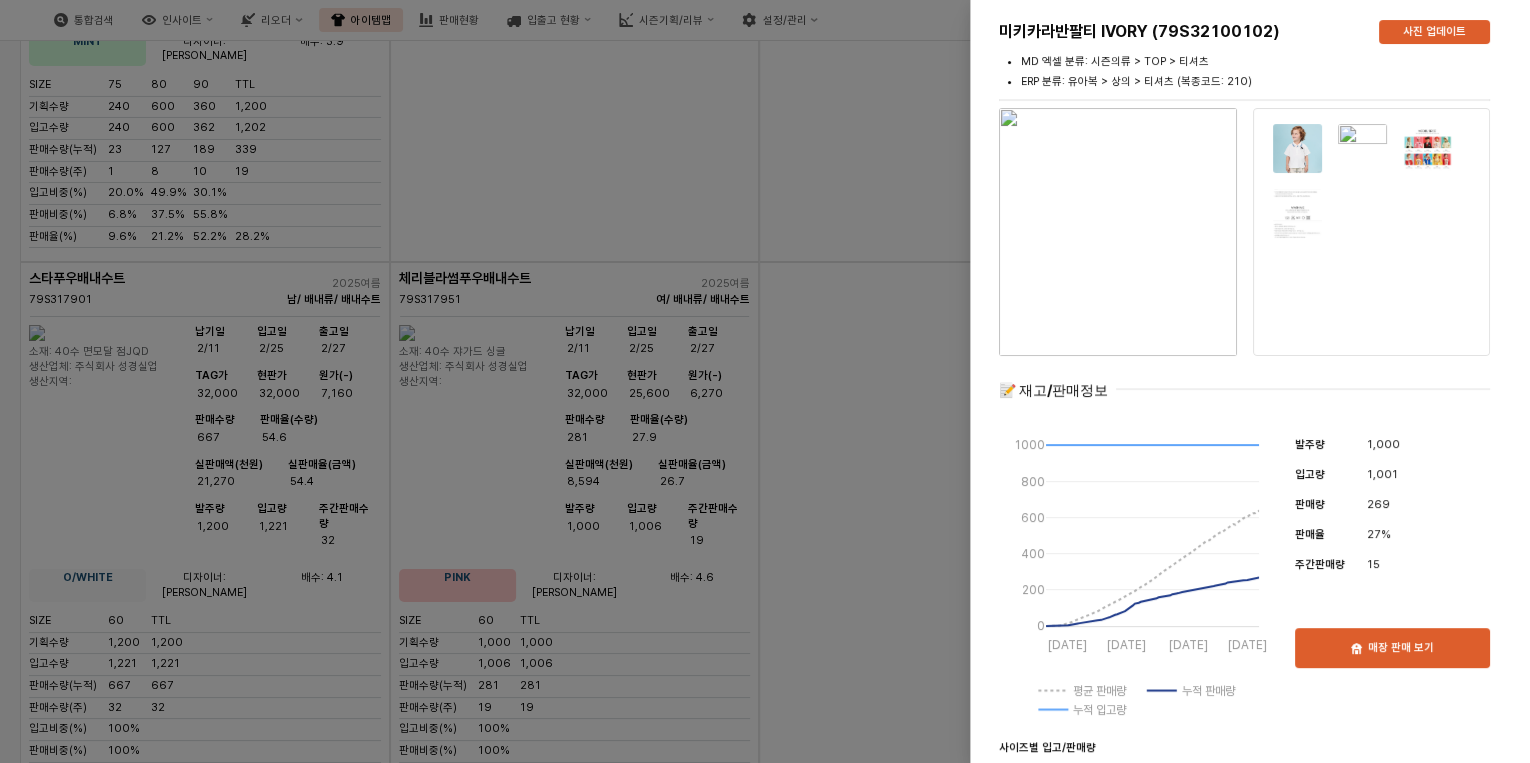 click at bounding box center (765, 381) 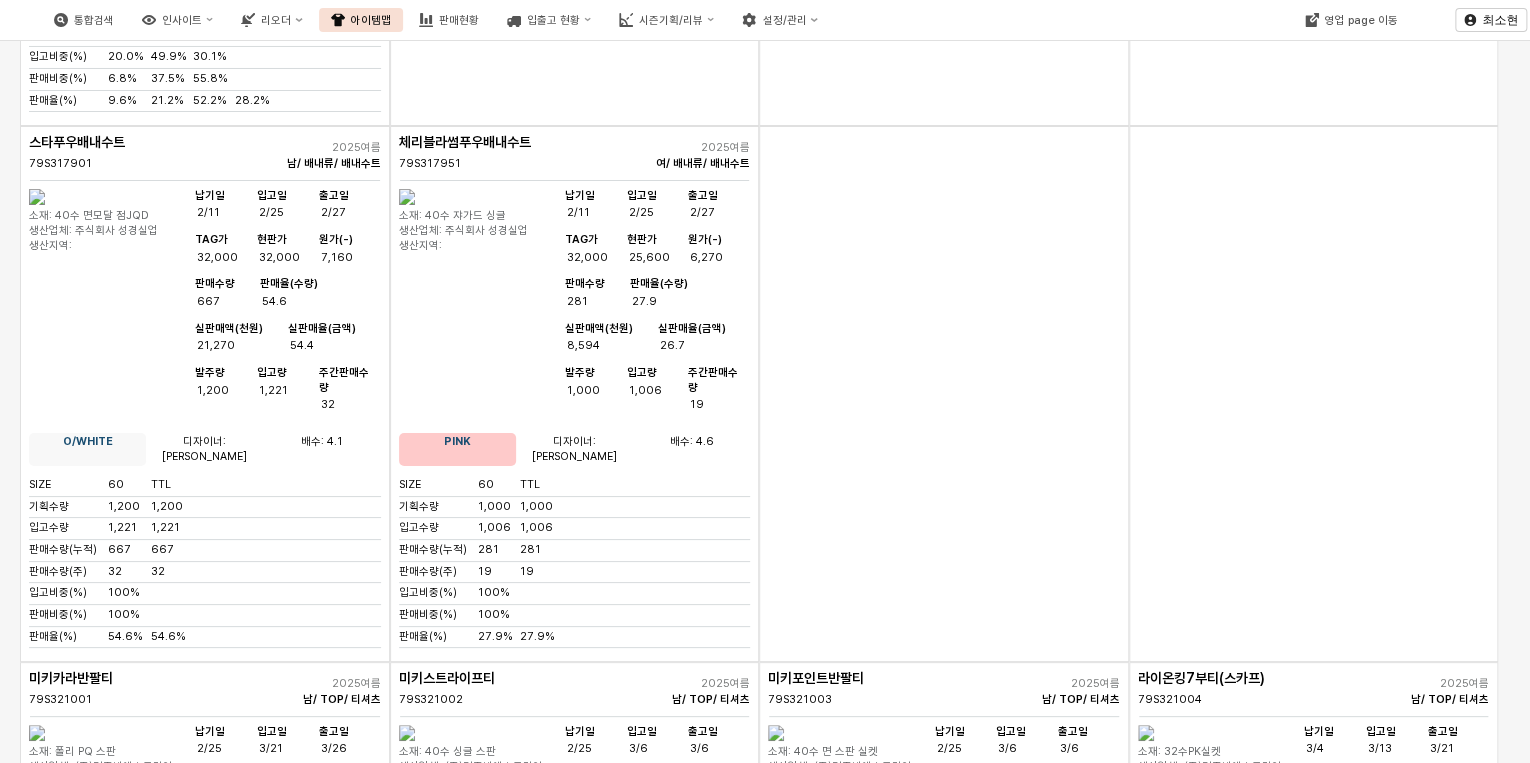 scroll, scrollTop: 7544, scrollLeft: 0, axis: vertical 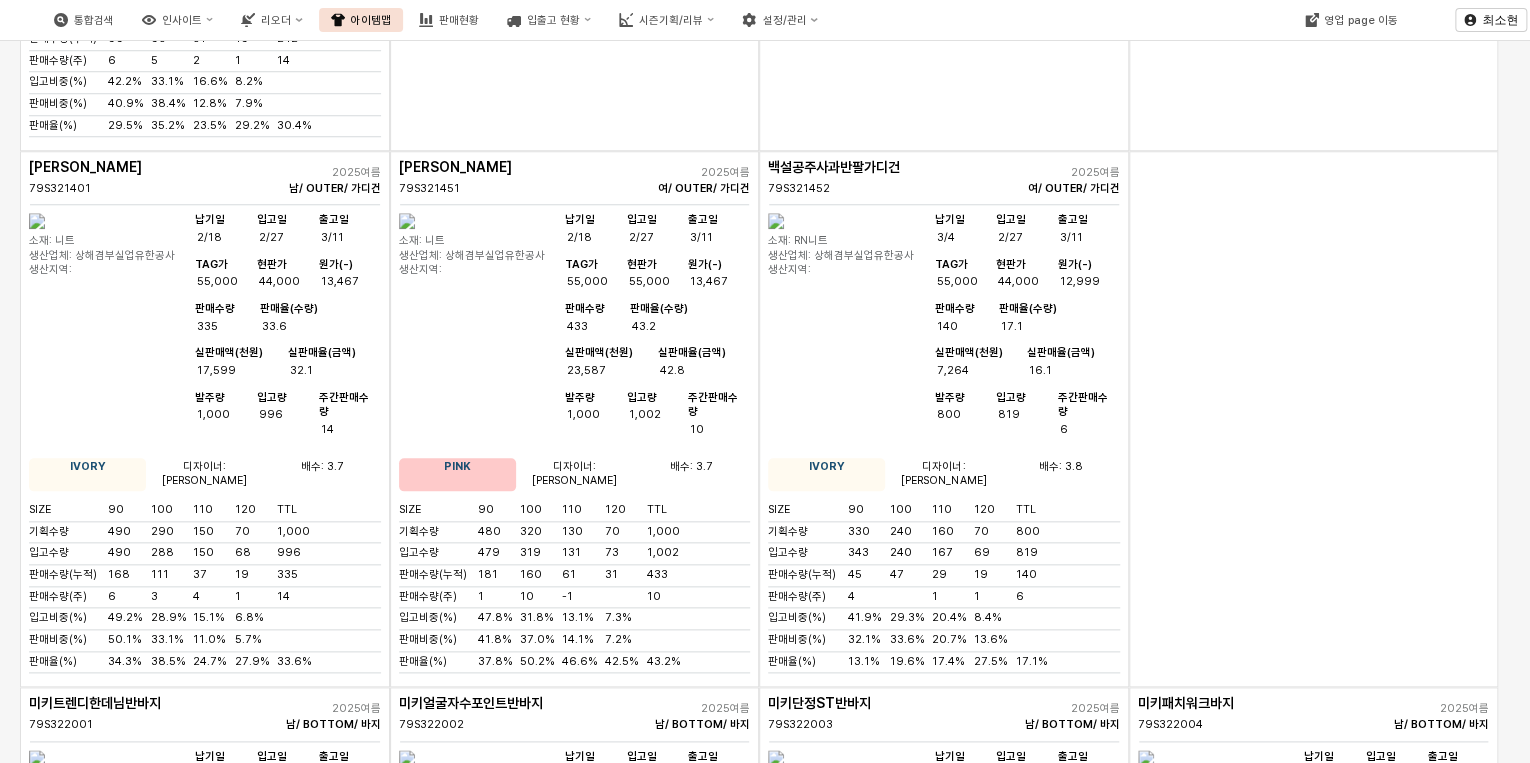 click on "판매수량" at bounding box center (585, 1380) 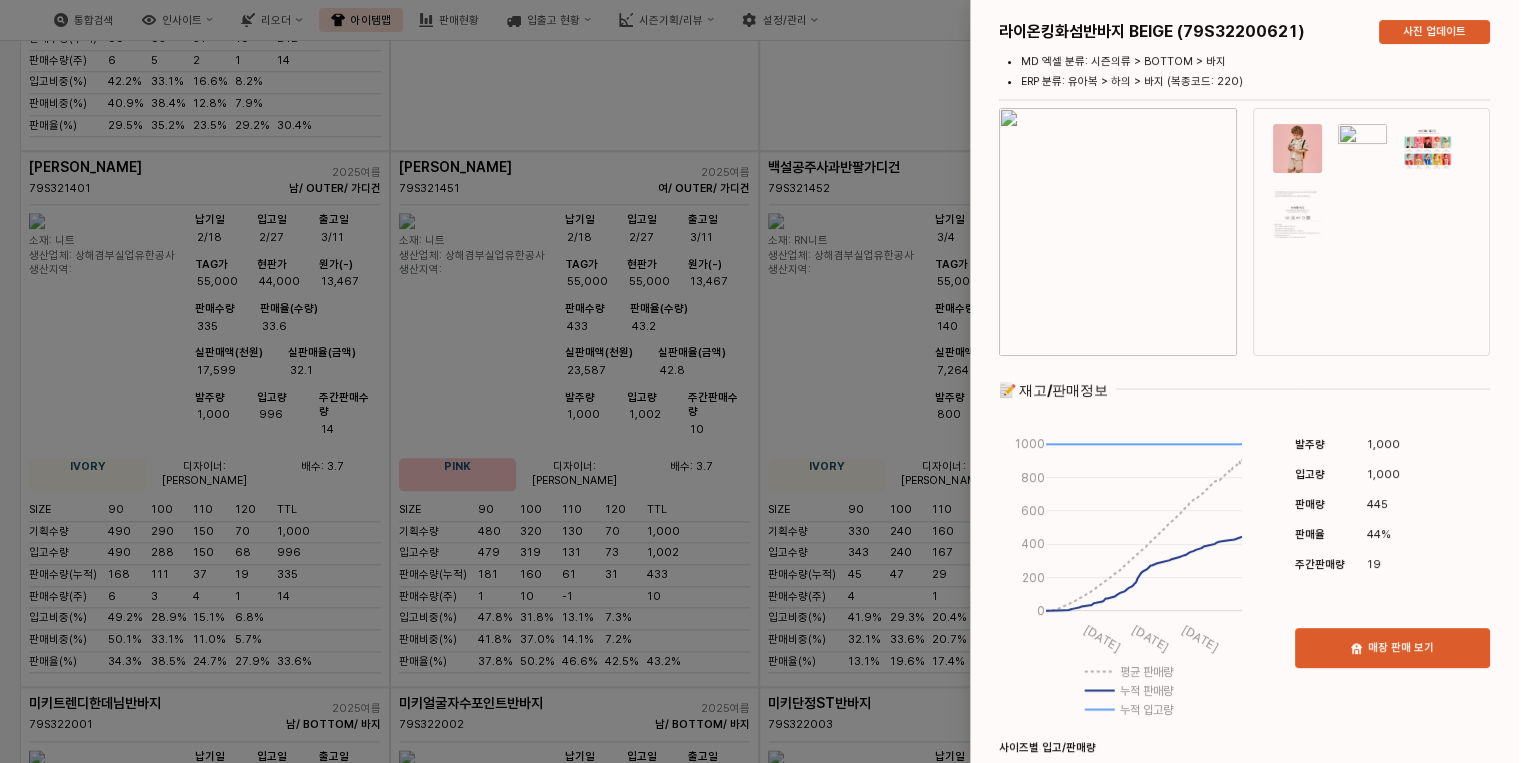 click at bounding box center (1244, 796) 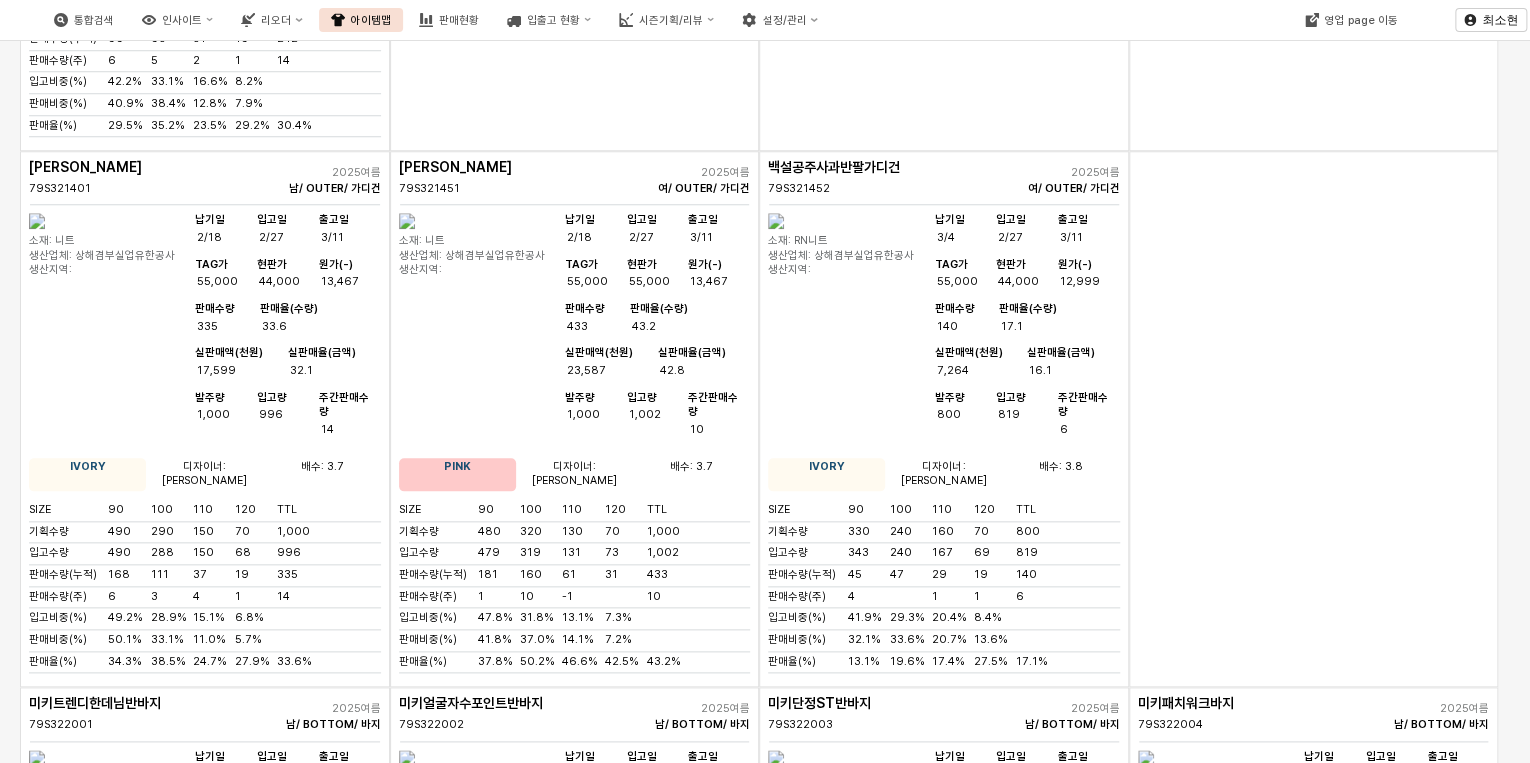 scroll, scrollTop: 11920, scrollLeft: 0, axis: vertical 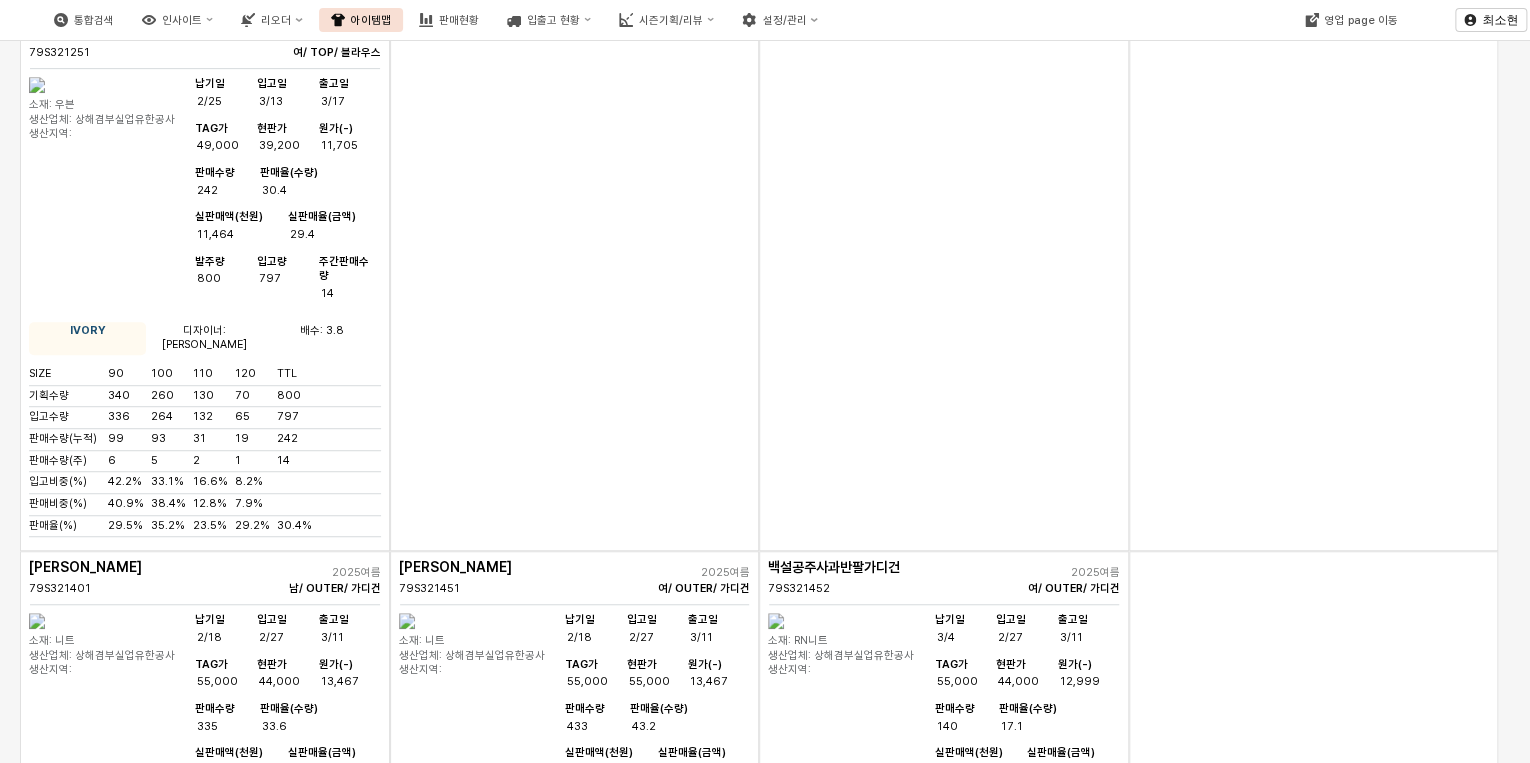 click at bounding box center (407, 1158) 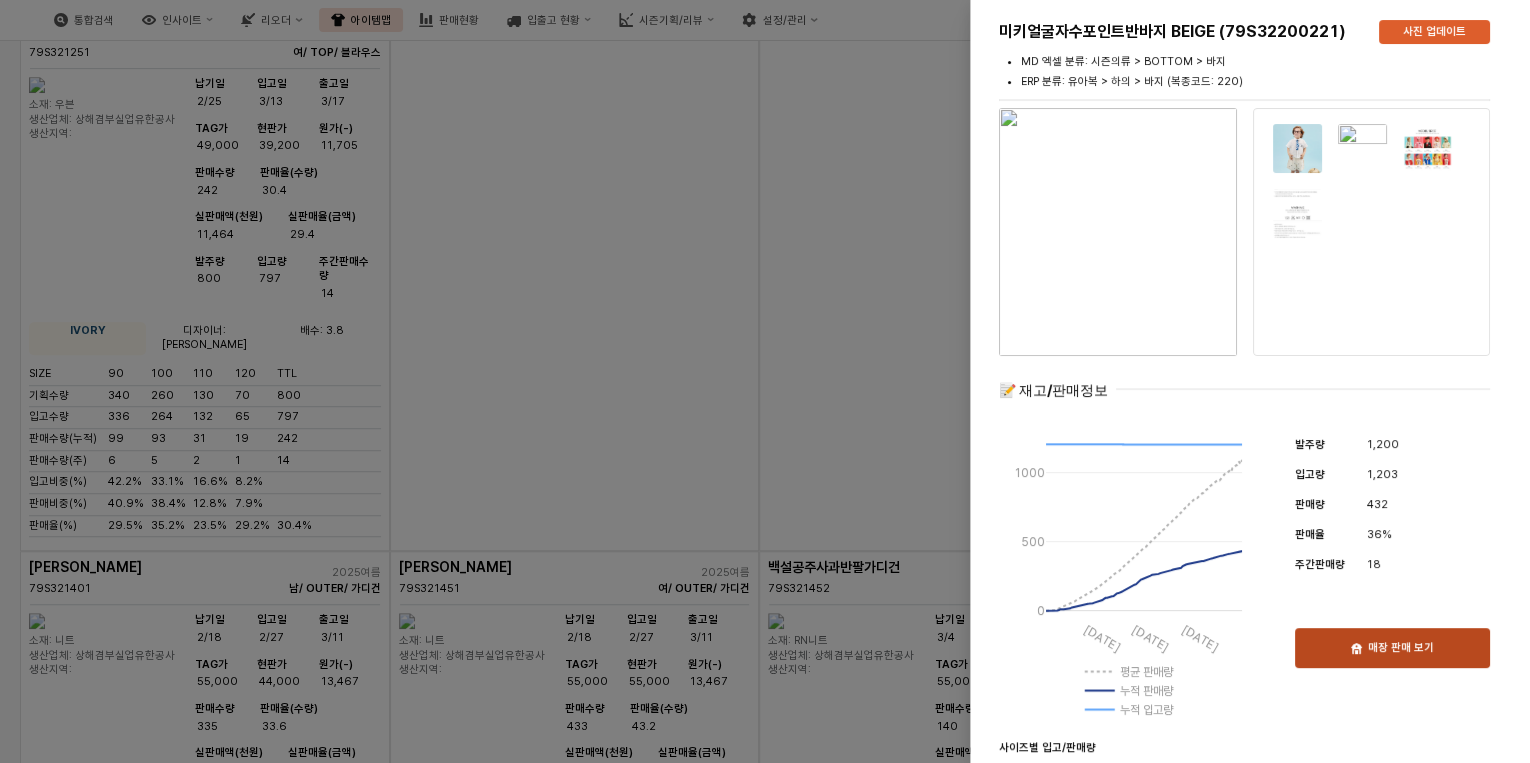 click on "매장 판매 보기" at bounding box center [1392, 648] 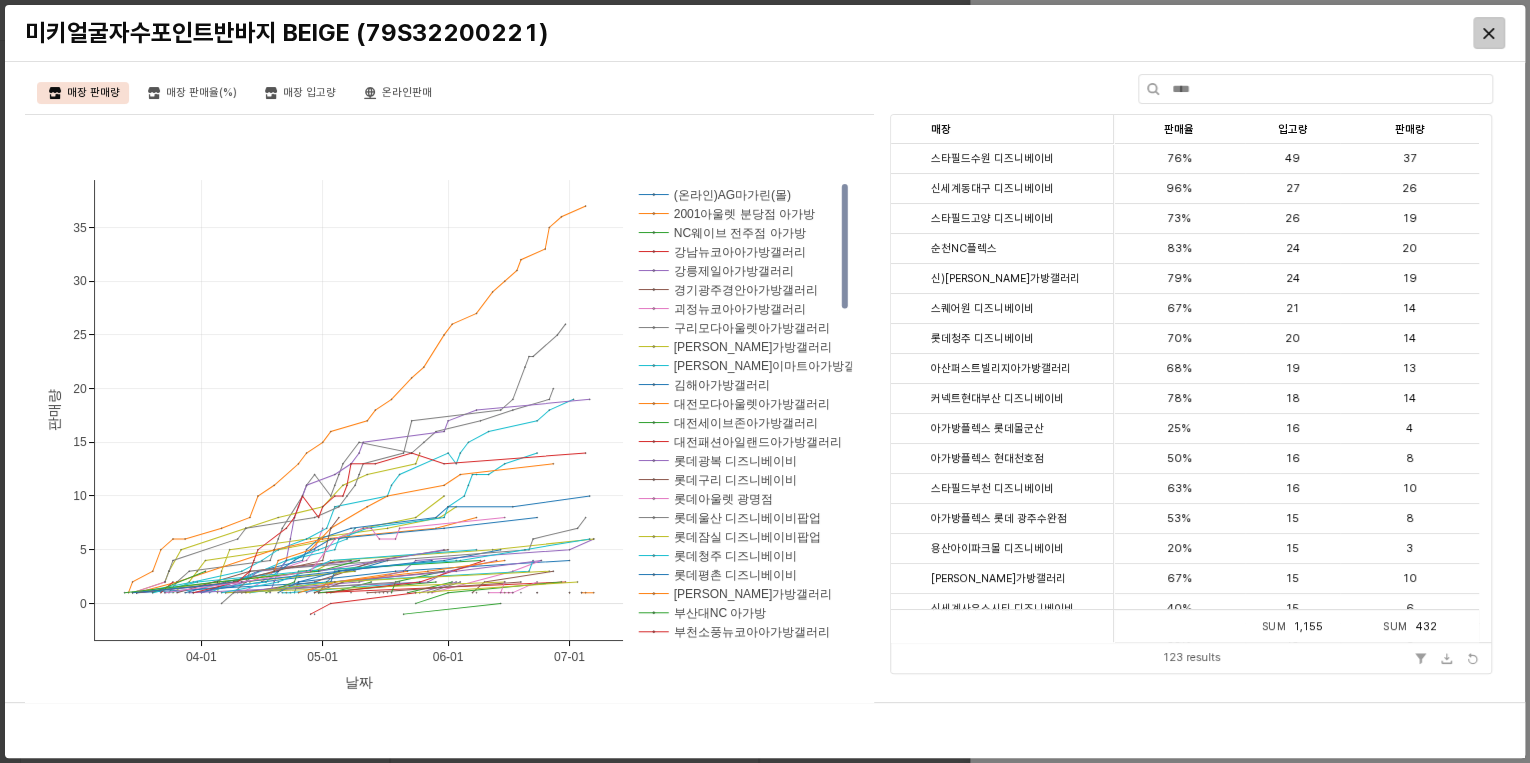 click at bounding box center [1489, 33] 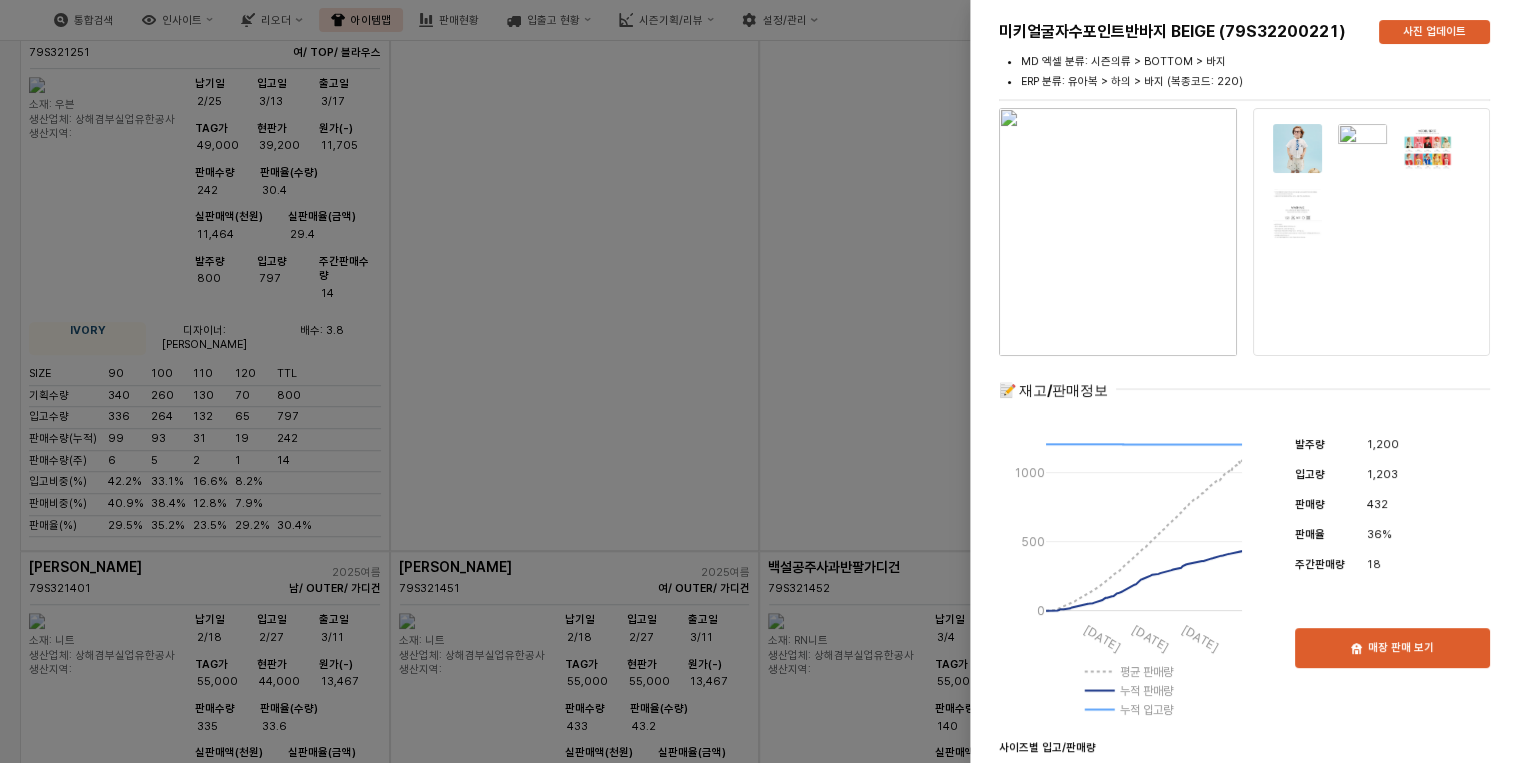 click at bounding box center (765, 381) 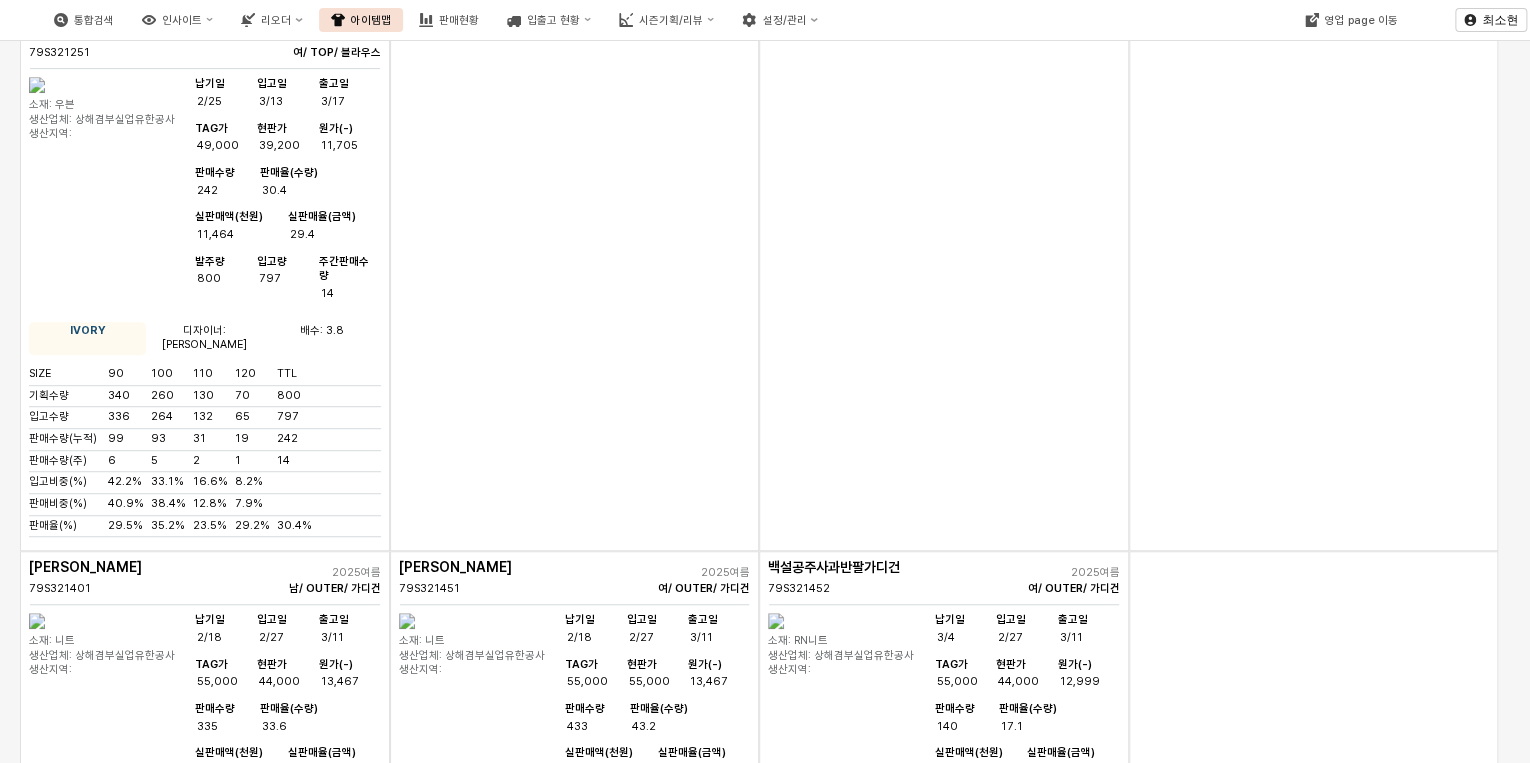 click on "납기일
2/25
입고[DATE]
출고일
3/14
TAG가
49,000
현판가
39,200
원가(-)
11,900
판매수량
359
판매율(수량)
35.7
실판매액(천원)
16,666
실판매율(금액)
33.8" at bounding box center [1024, 1268] 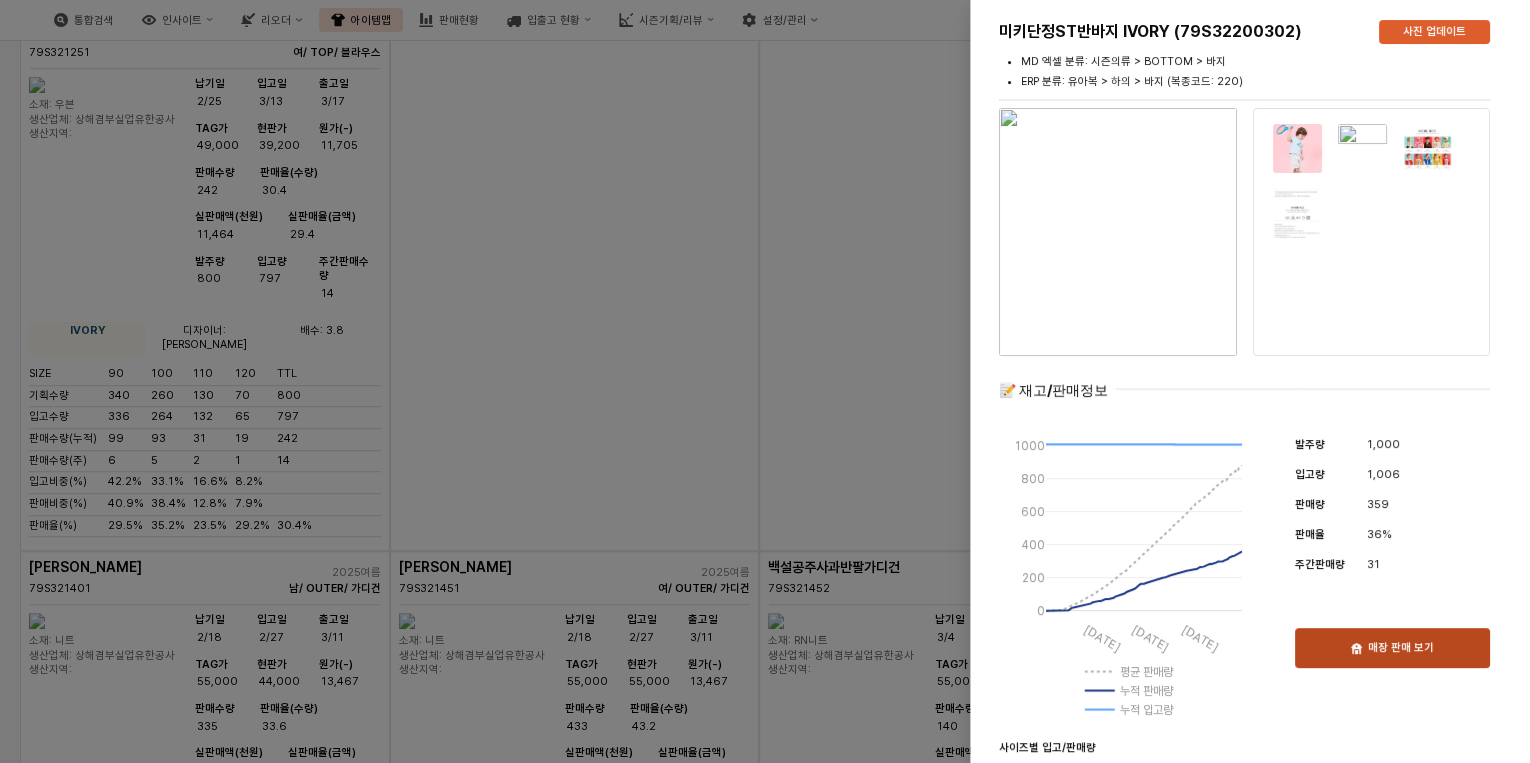 click on "매장 판매 보기" at bounding box center [1392, 648] 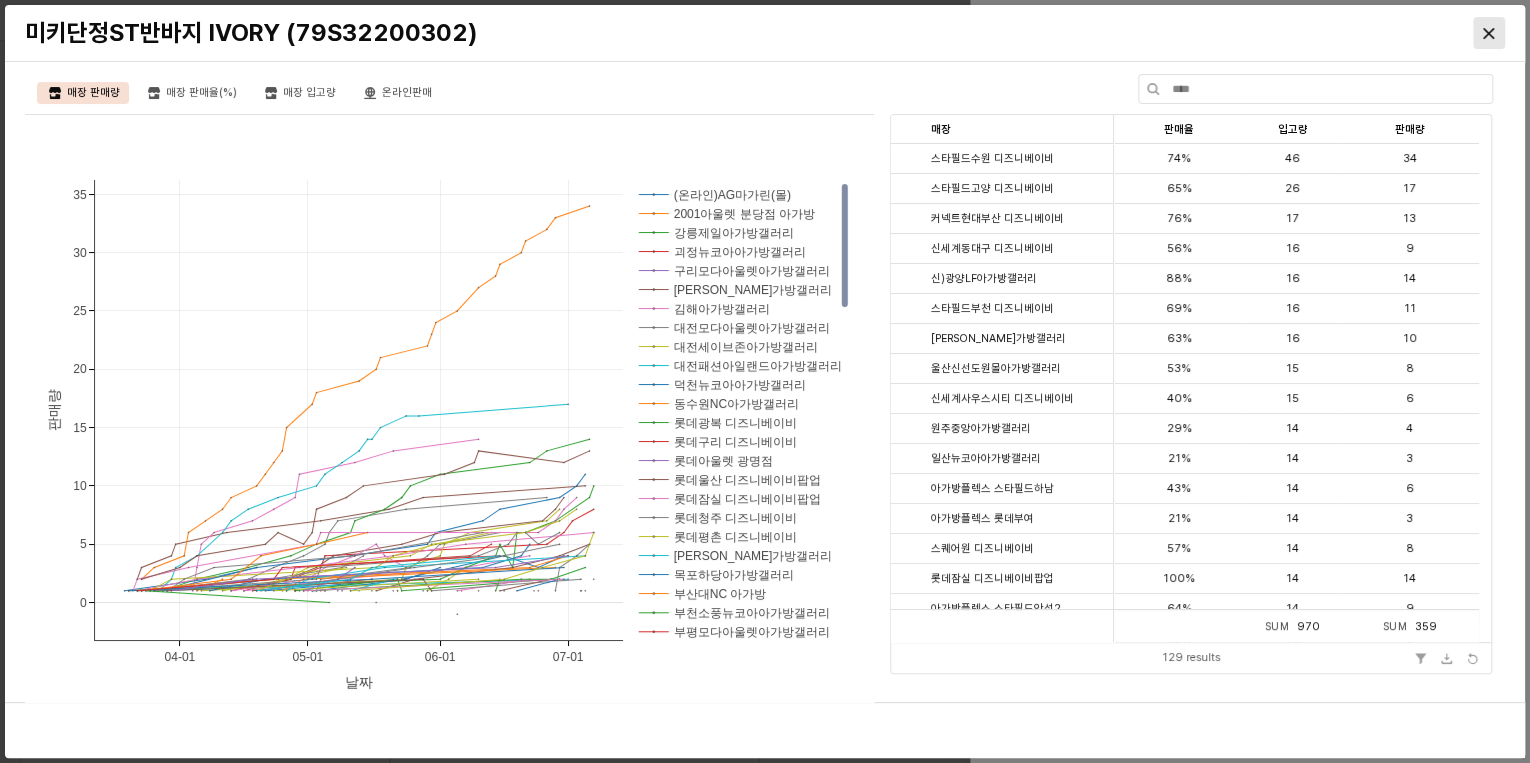 click 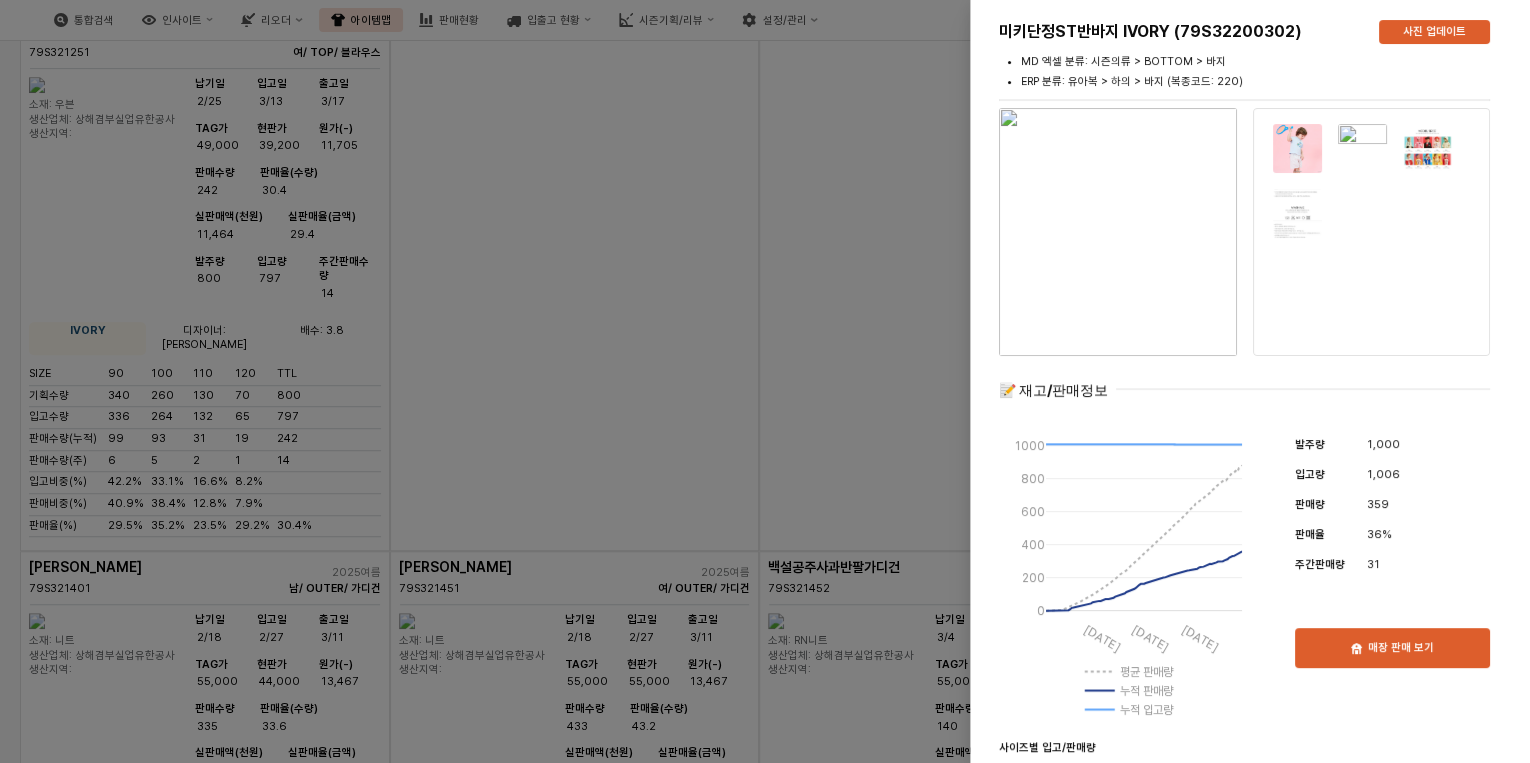 click at bounding box center [765, 381] 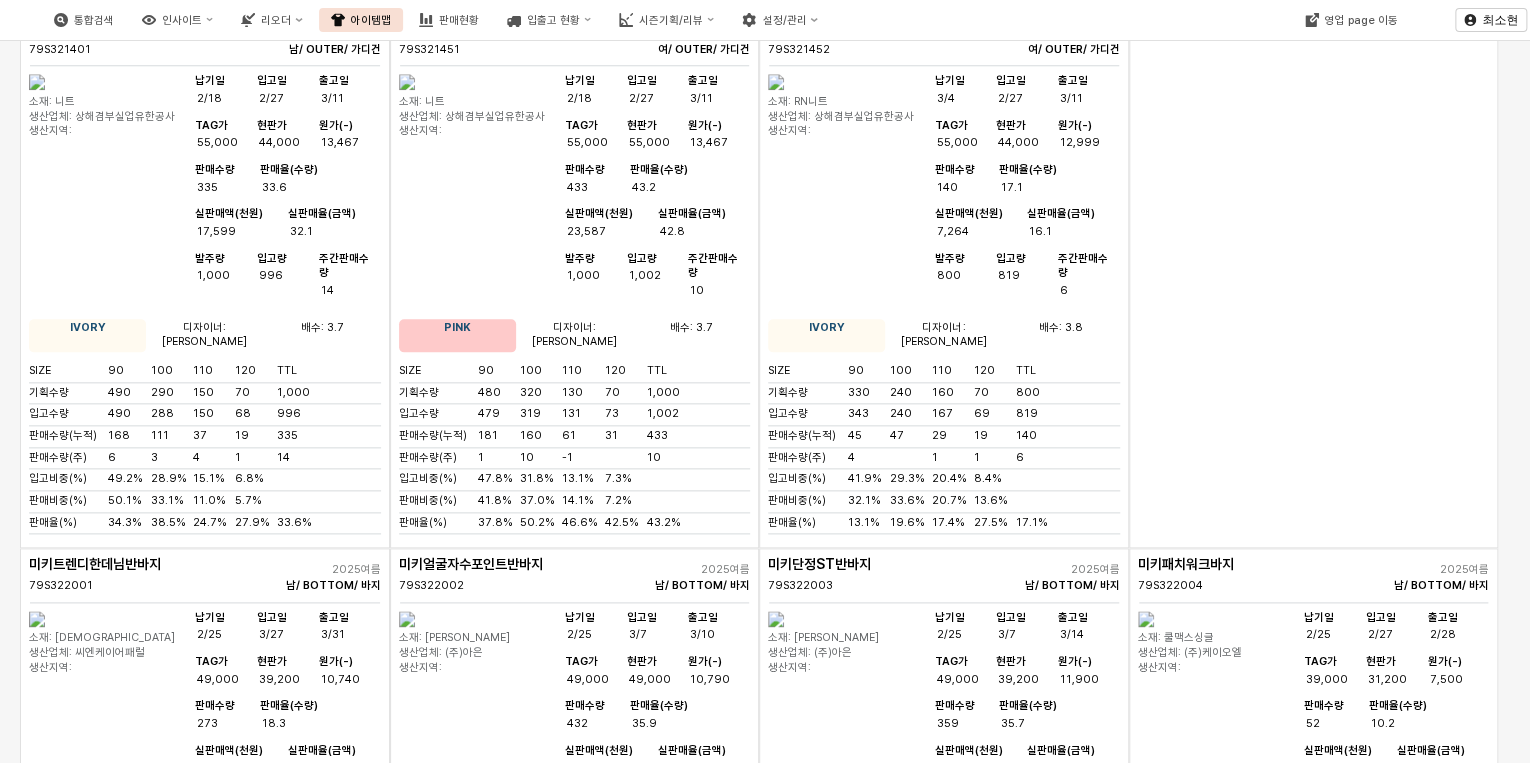 scroll, scrollTop: 12560, scrollLeft: 0, axis: vertical 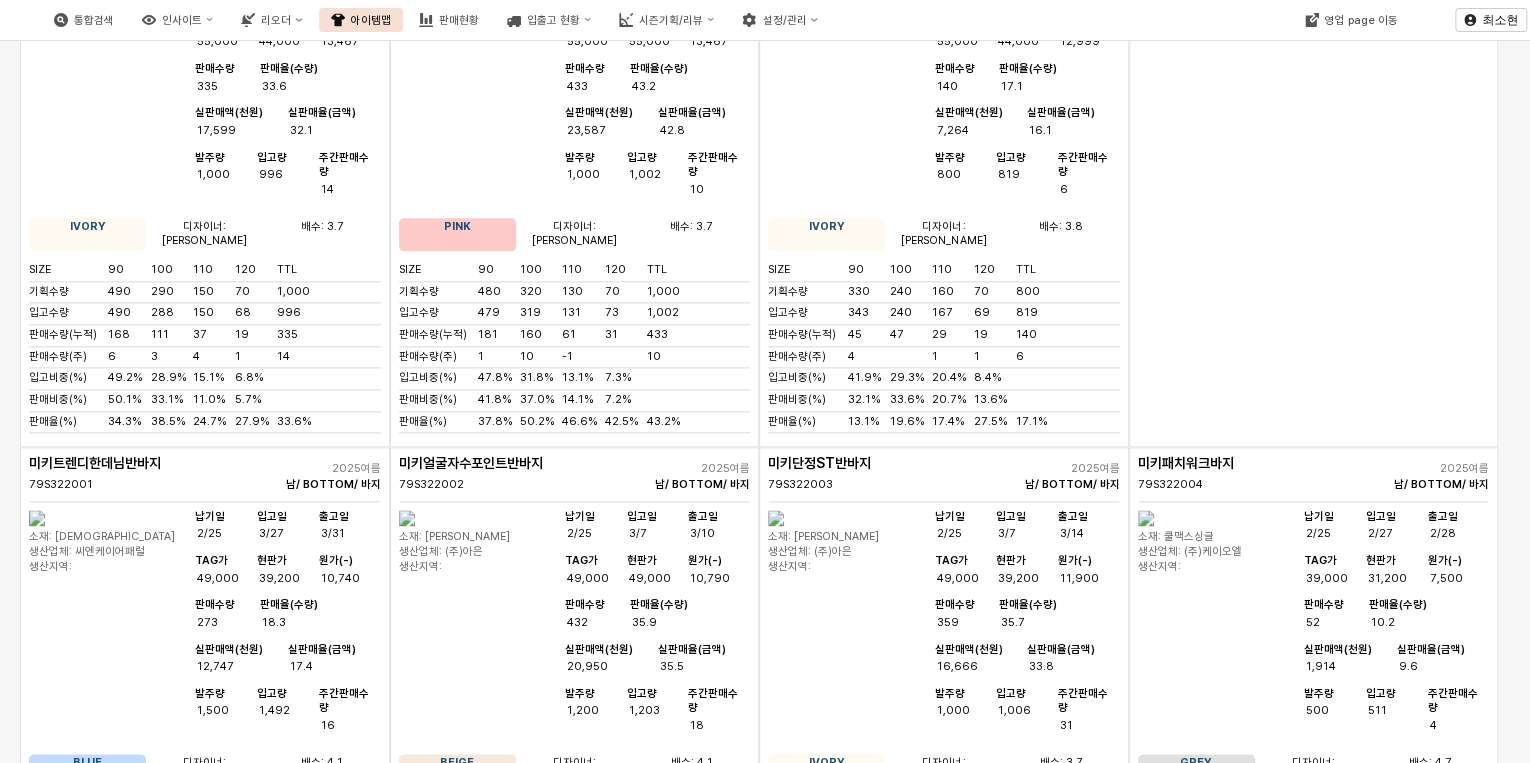 click on "납기일
3/4
입고[DATE]
출고일
3/10
TAG가
45,000
현판가
45,000
원가(-)
9,800
판매수량
445
판매율(수량)
44.5
실판매액(천원)
19,911
실판매율(금액)
44.2
19" at bounding box center (655, 1164) 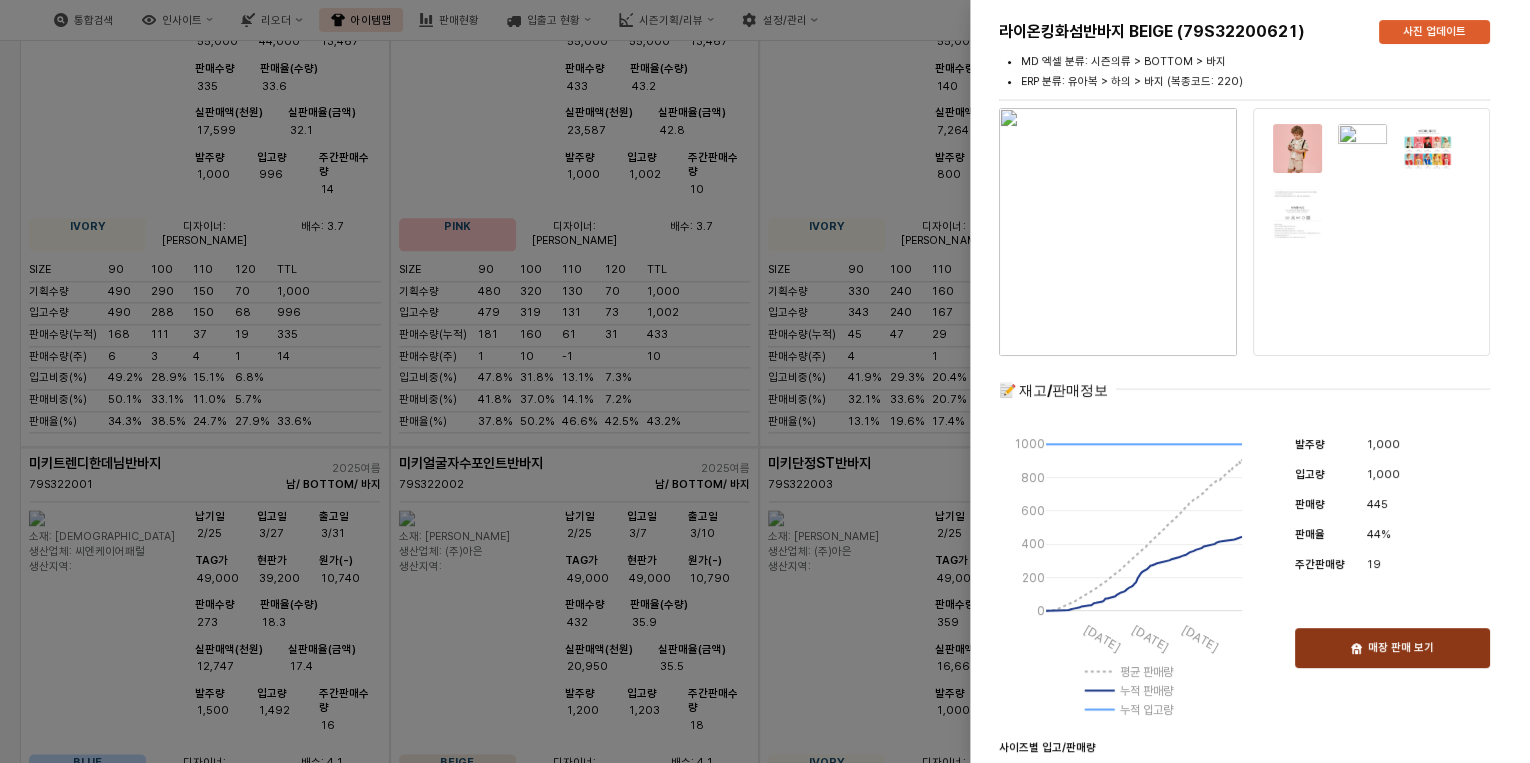 click on "매장 판매 보기" at bounding box center (1401, 648) 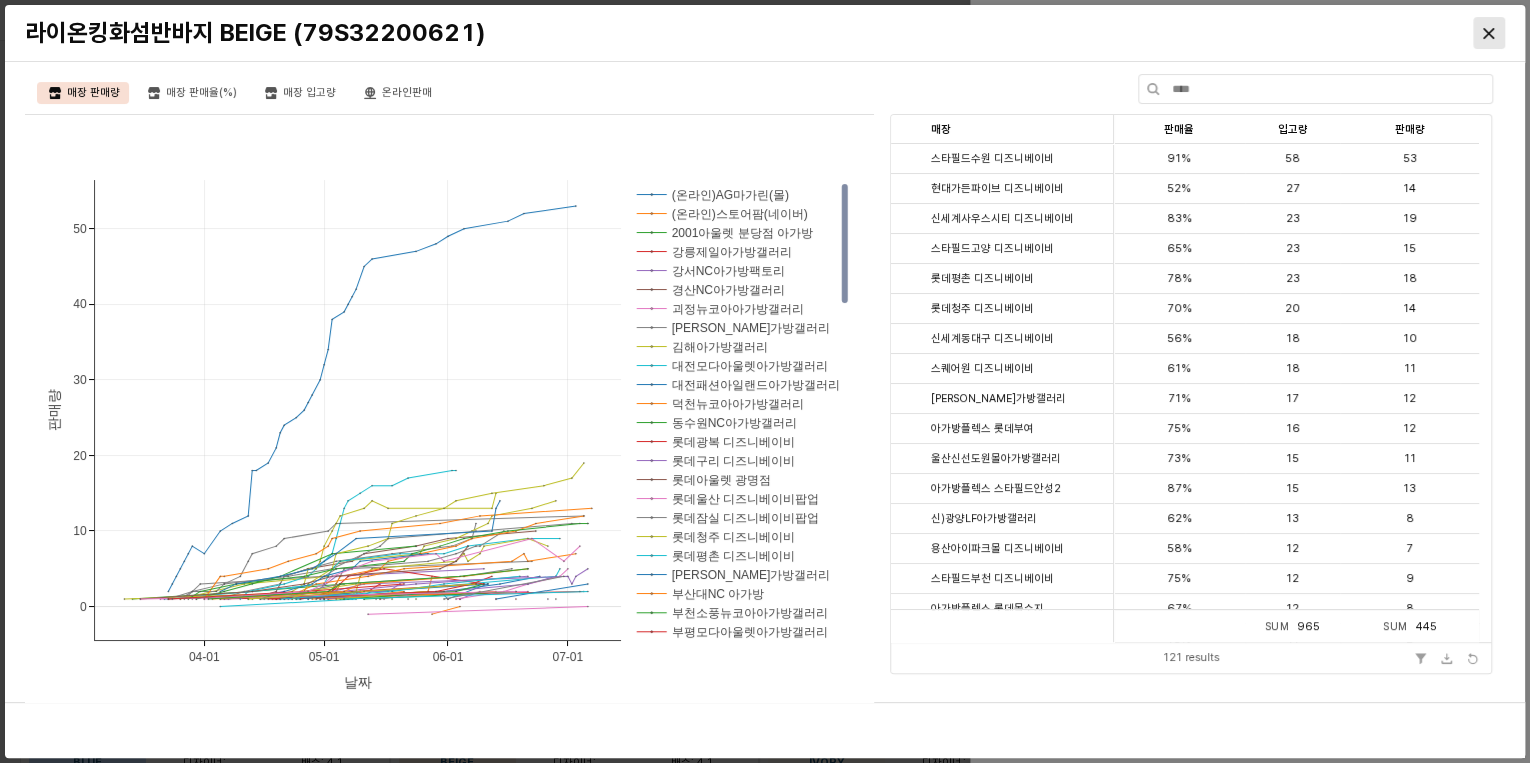 click 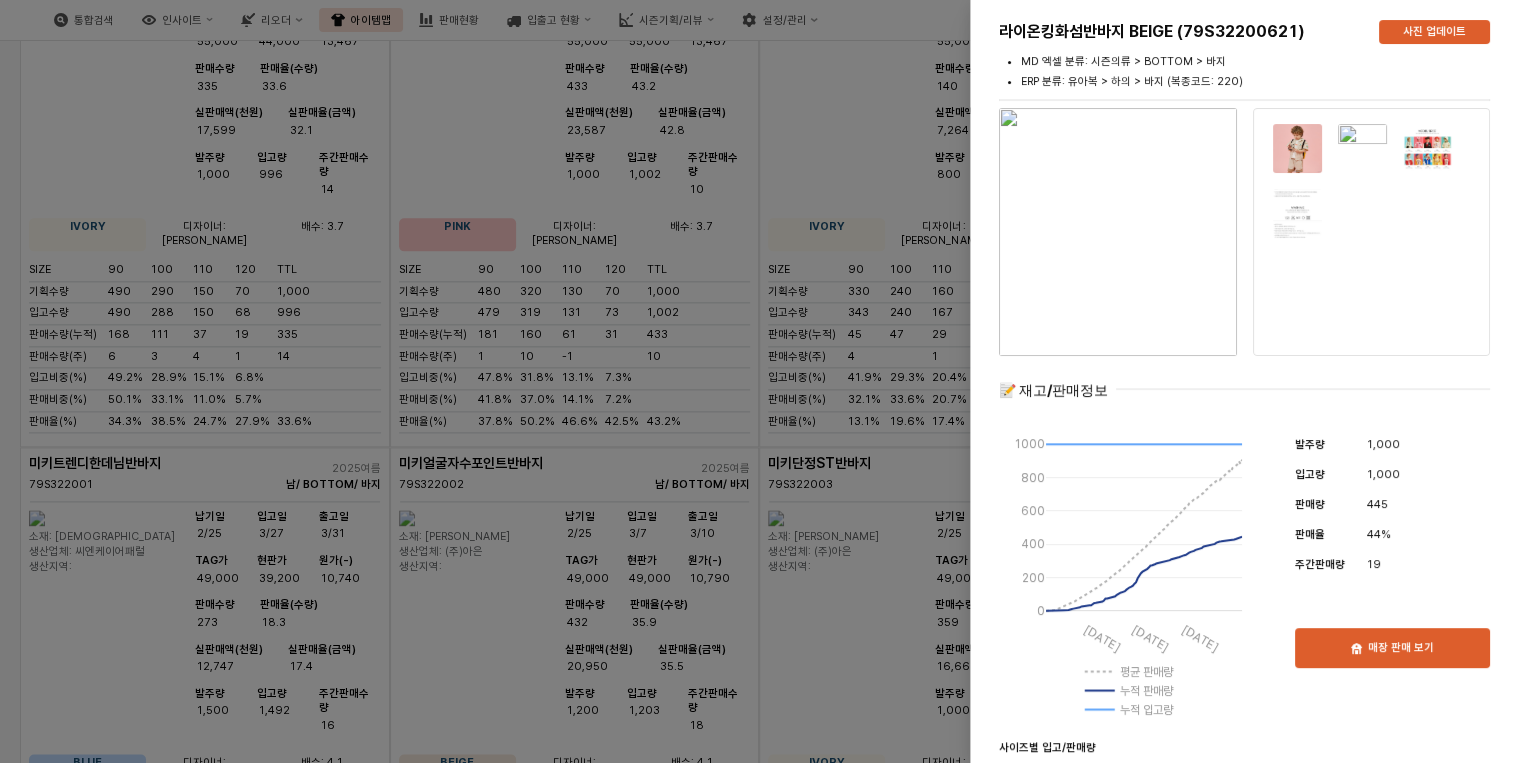 click at bounding box center [765, 381] 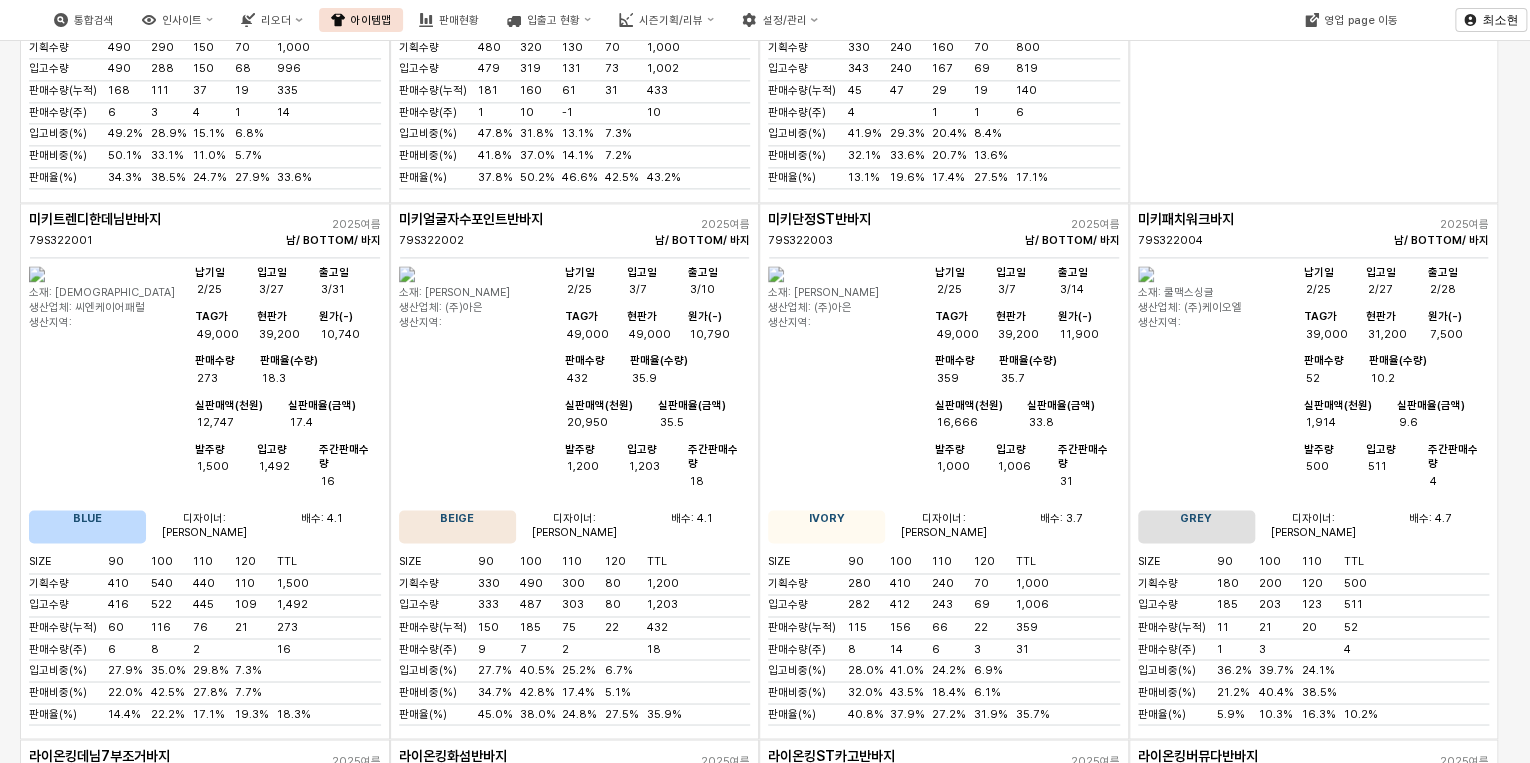 scroll, scrollTop: 12880, scrollLeft: 0, axis: vertical 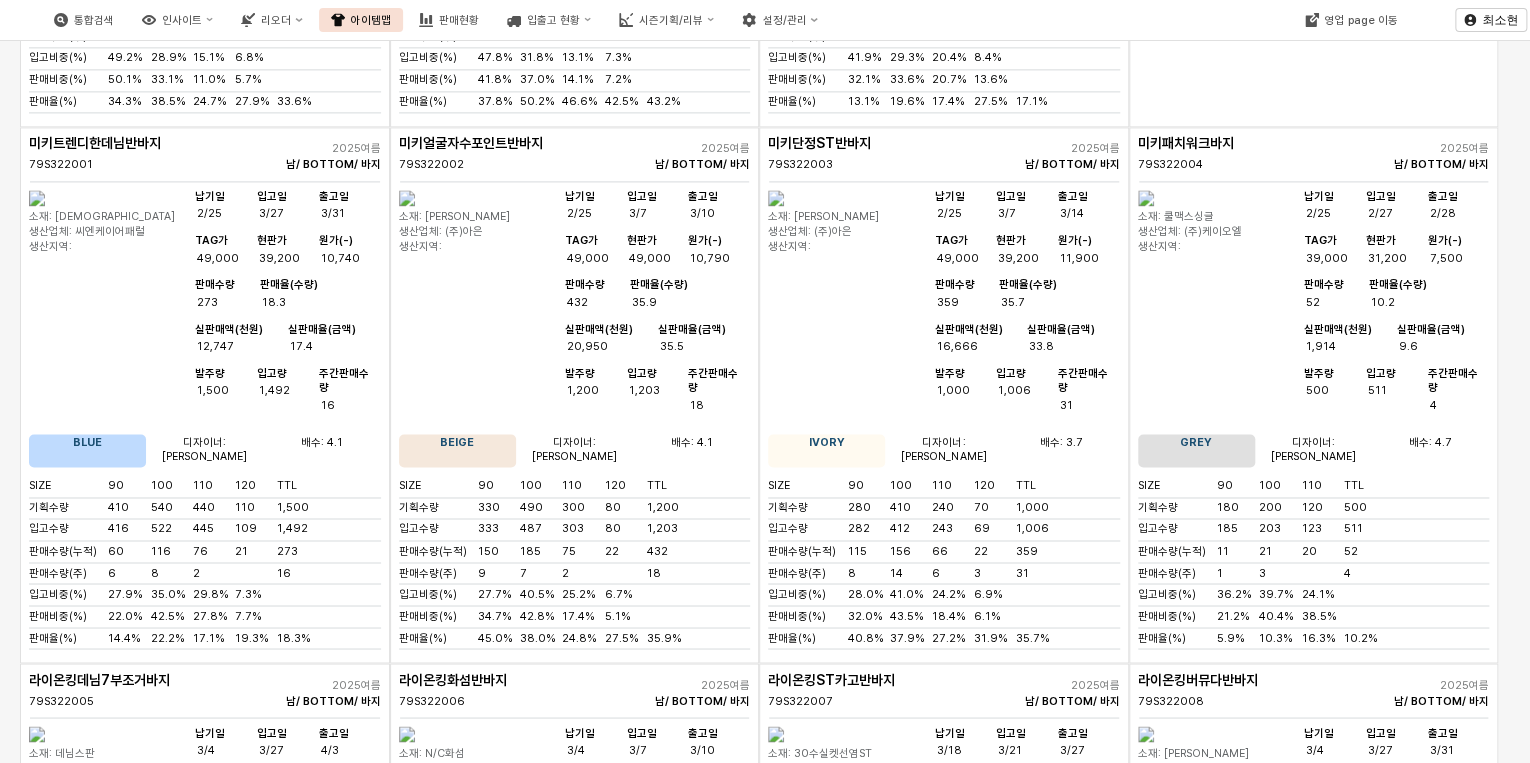 click on "판매수량
394" at bounding box center (597, 1366) 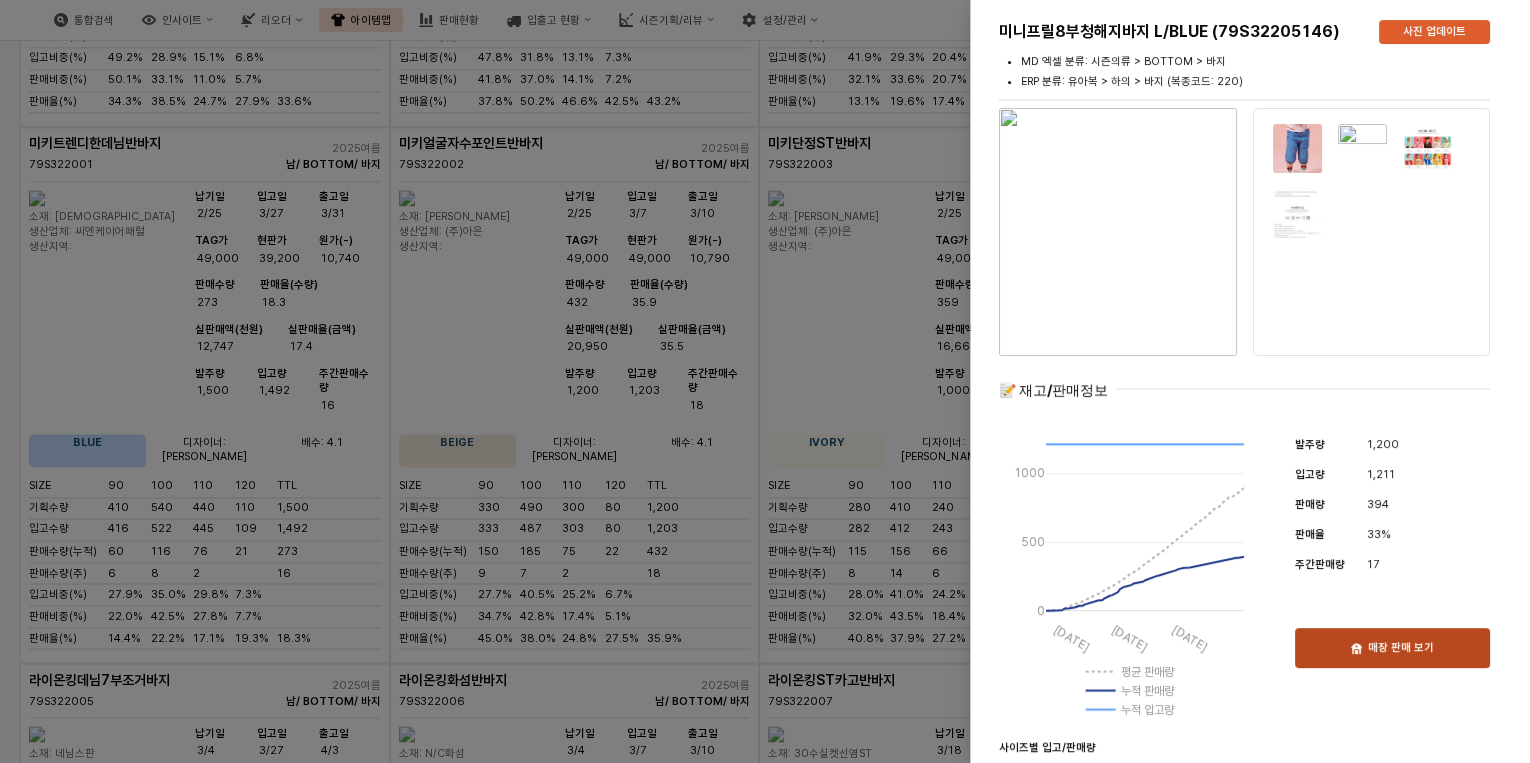 click on "매장 판매 보기" at bounding box center (1392, 648) 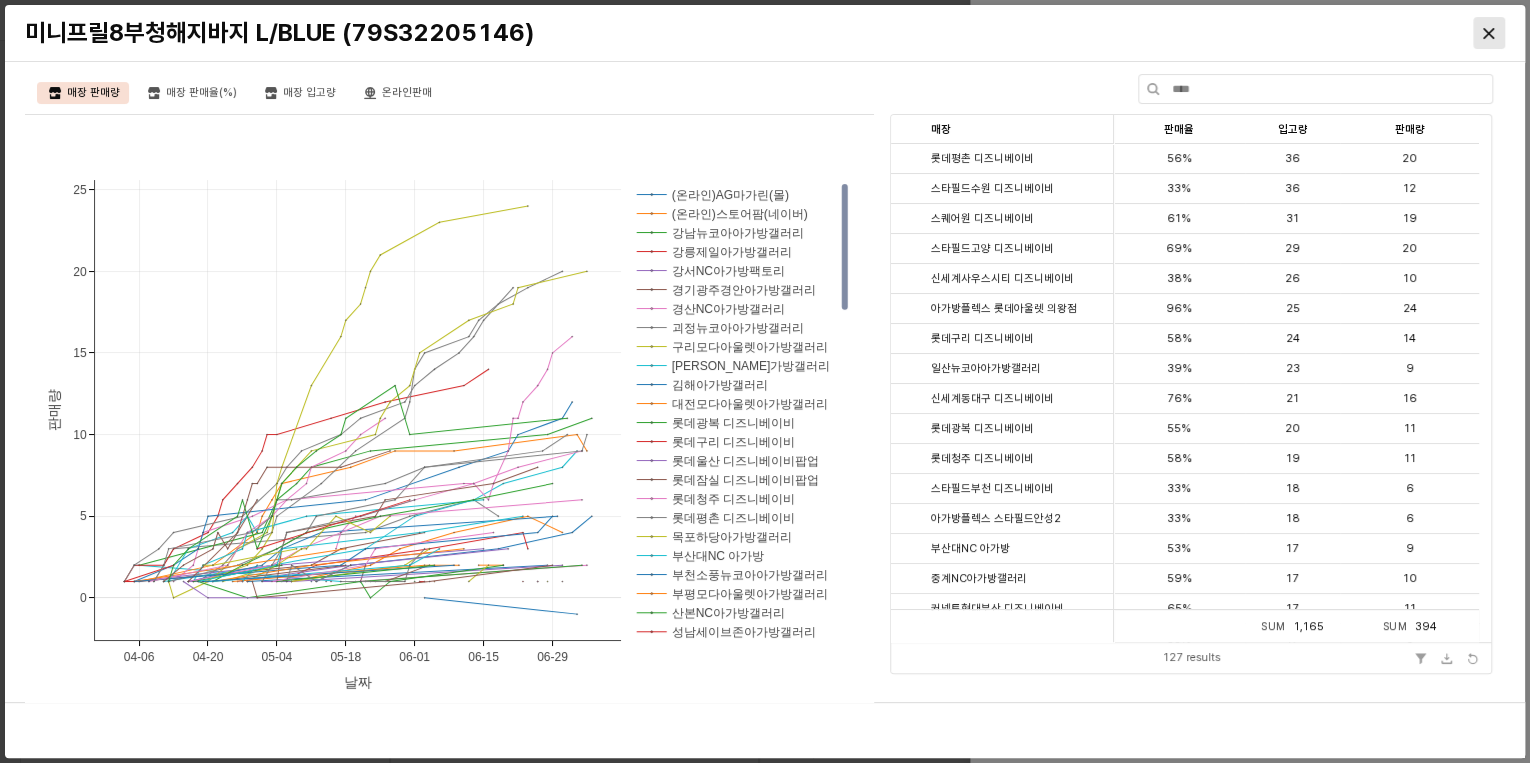 click at bounding box center [1489, 33] 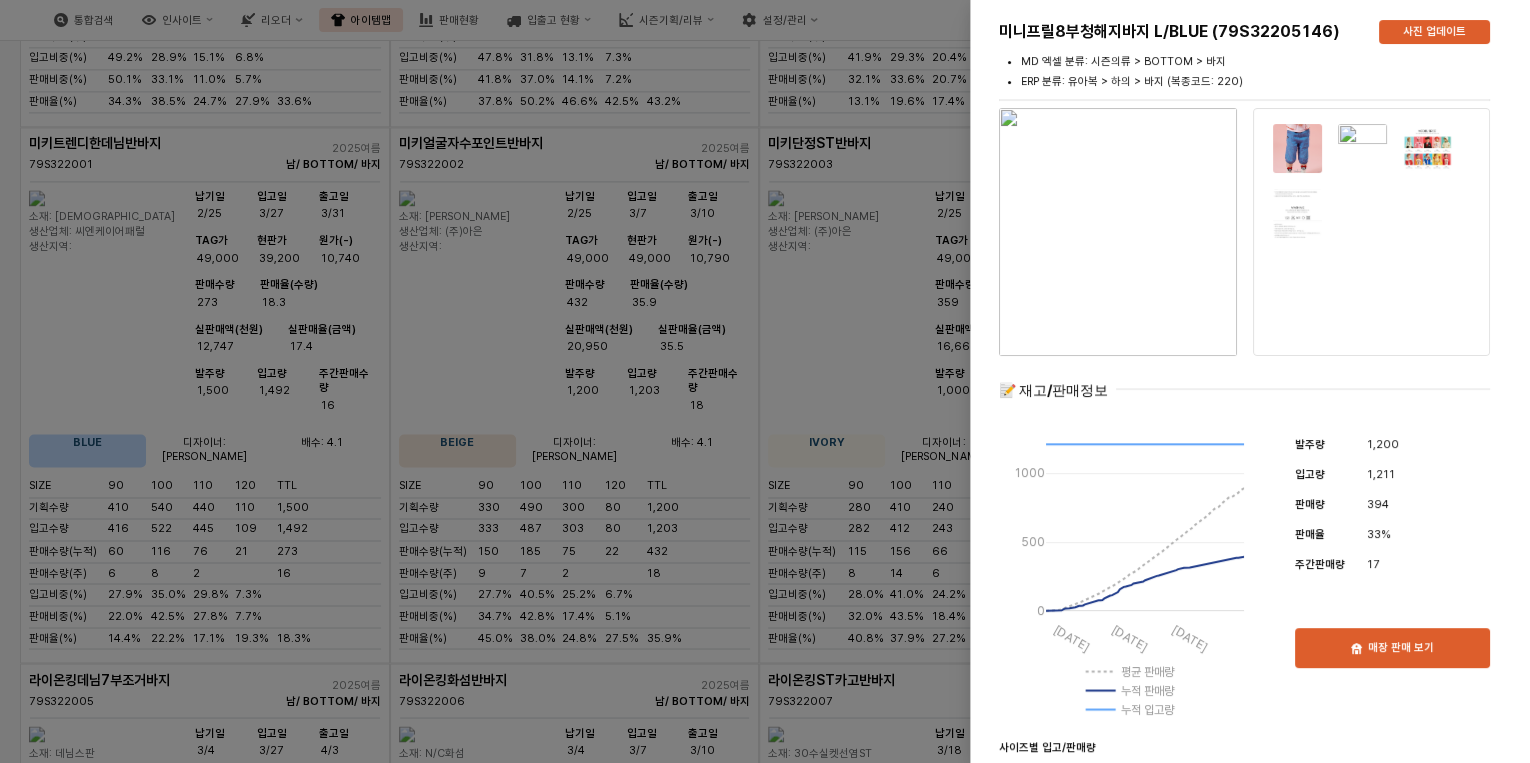 click at bounding box center (765, 381) 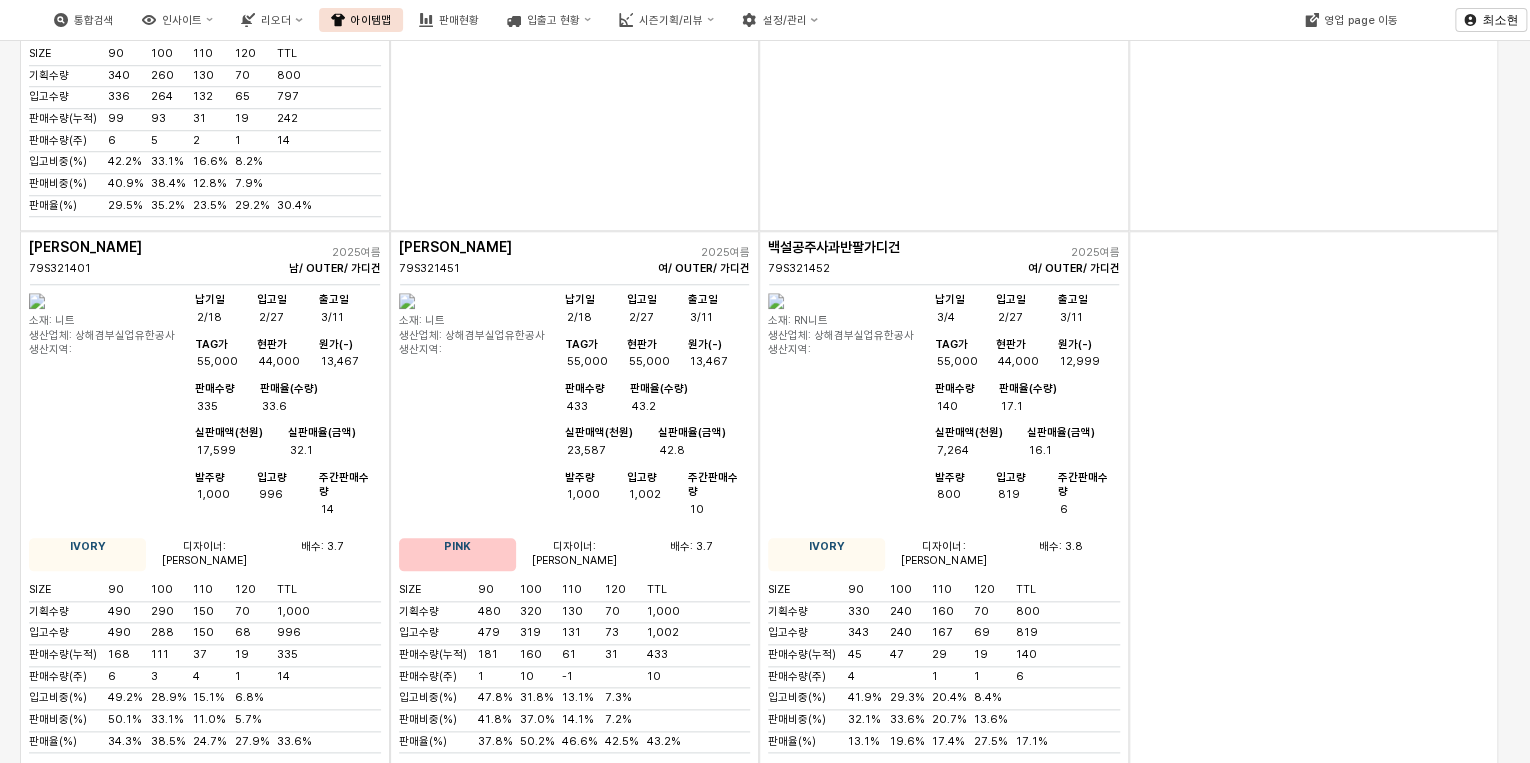 scroll, scrollTop: 12160, scrollLeft: 0, axis: vertical 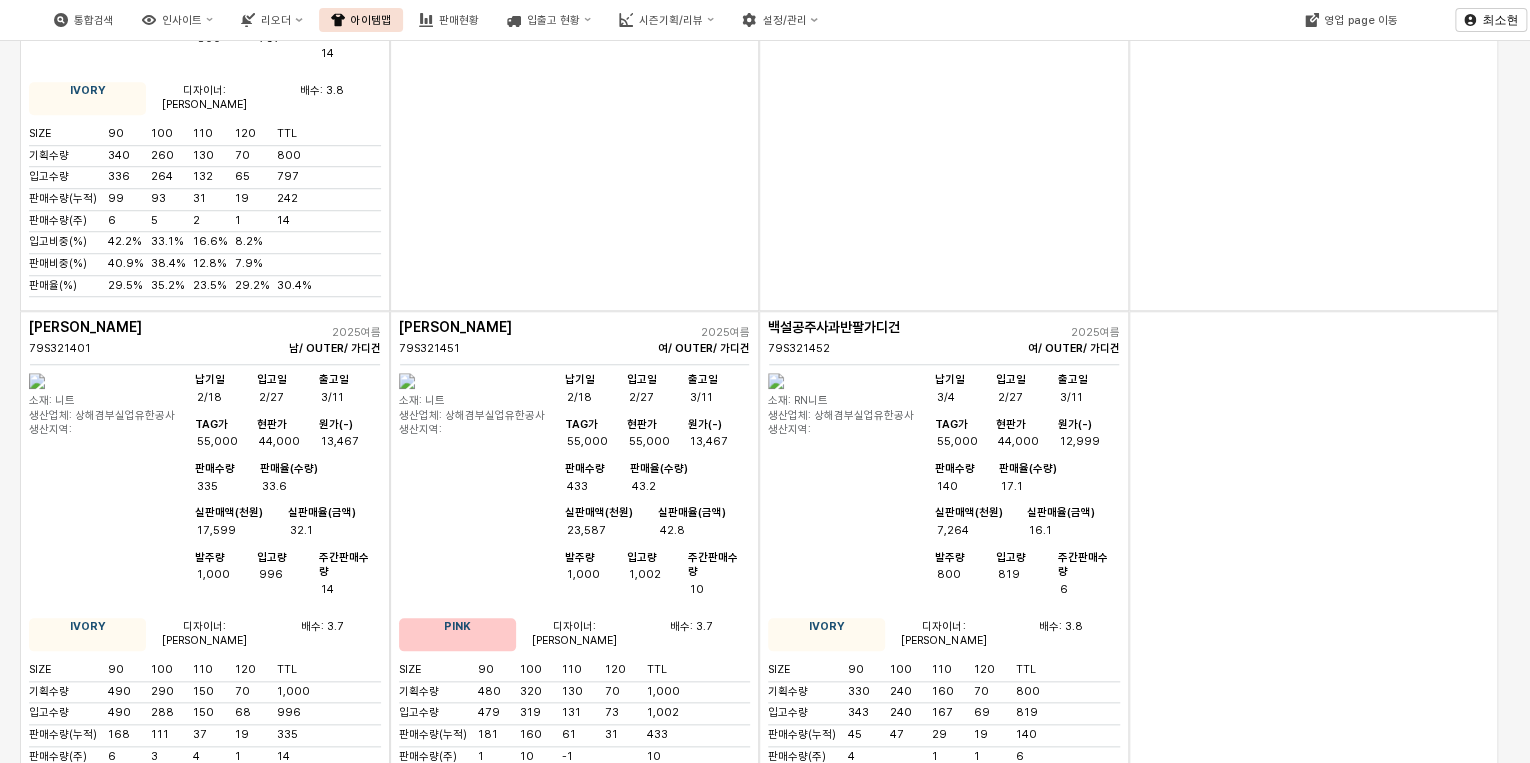 click on "12,747" at bounding box center (240, 1067) 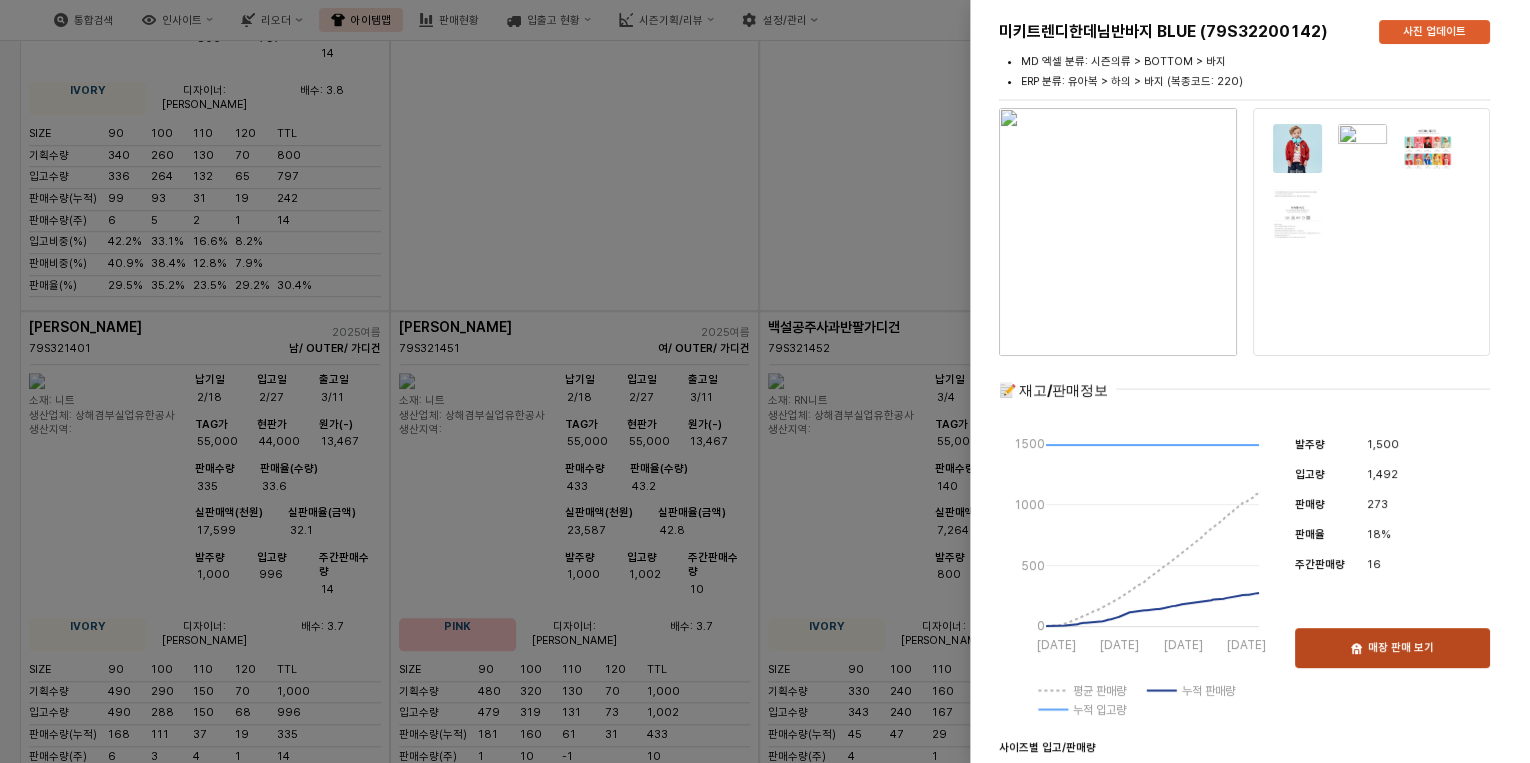 click on "매장 판매 보기" at bounding box center [1392, 648] 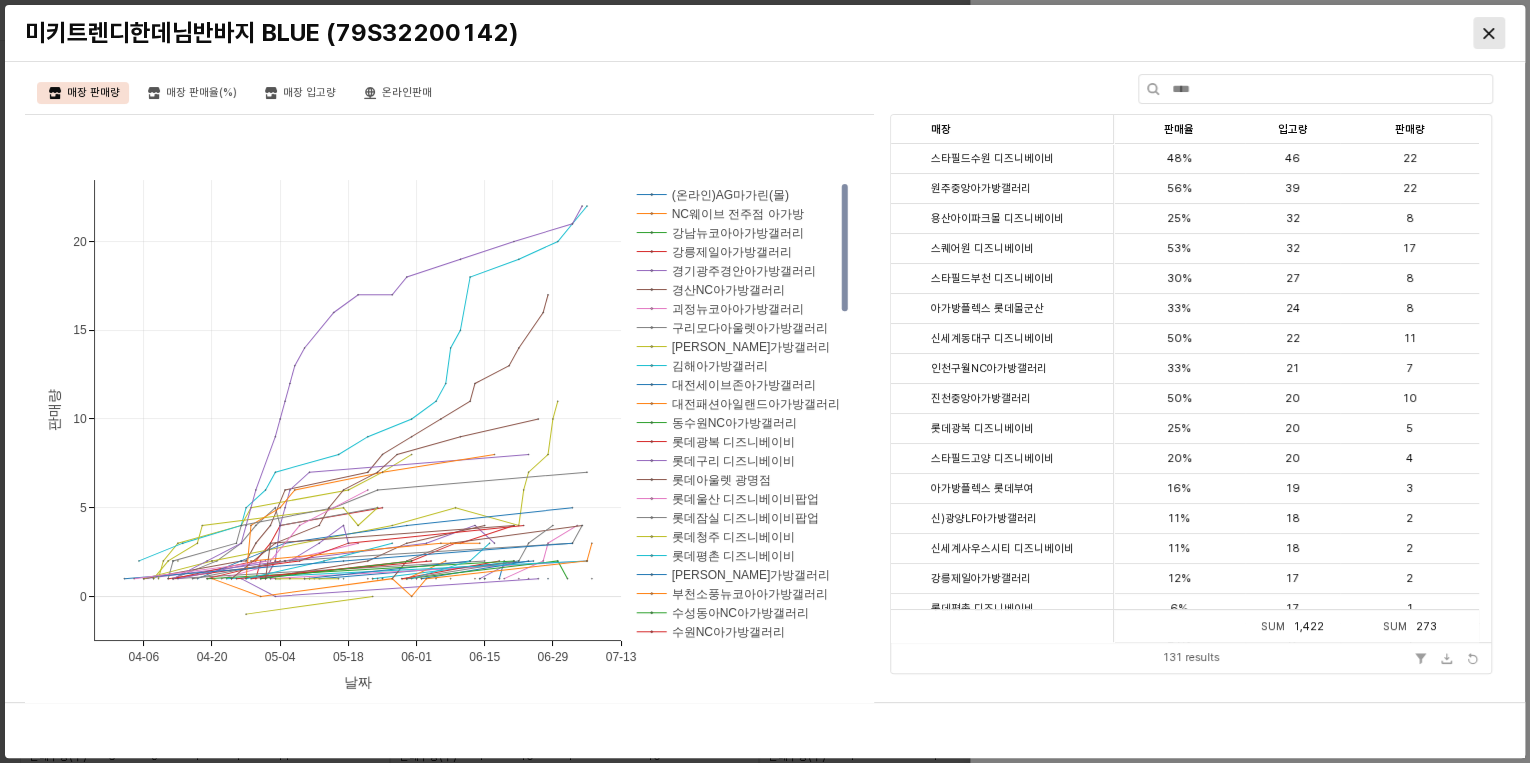click 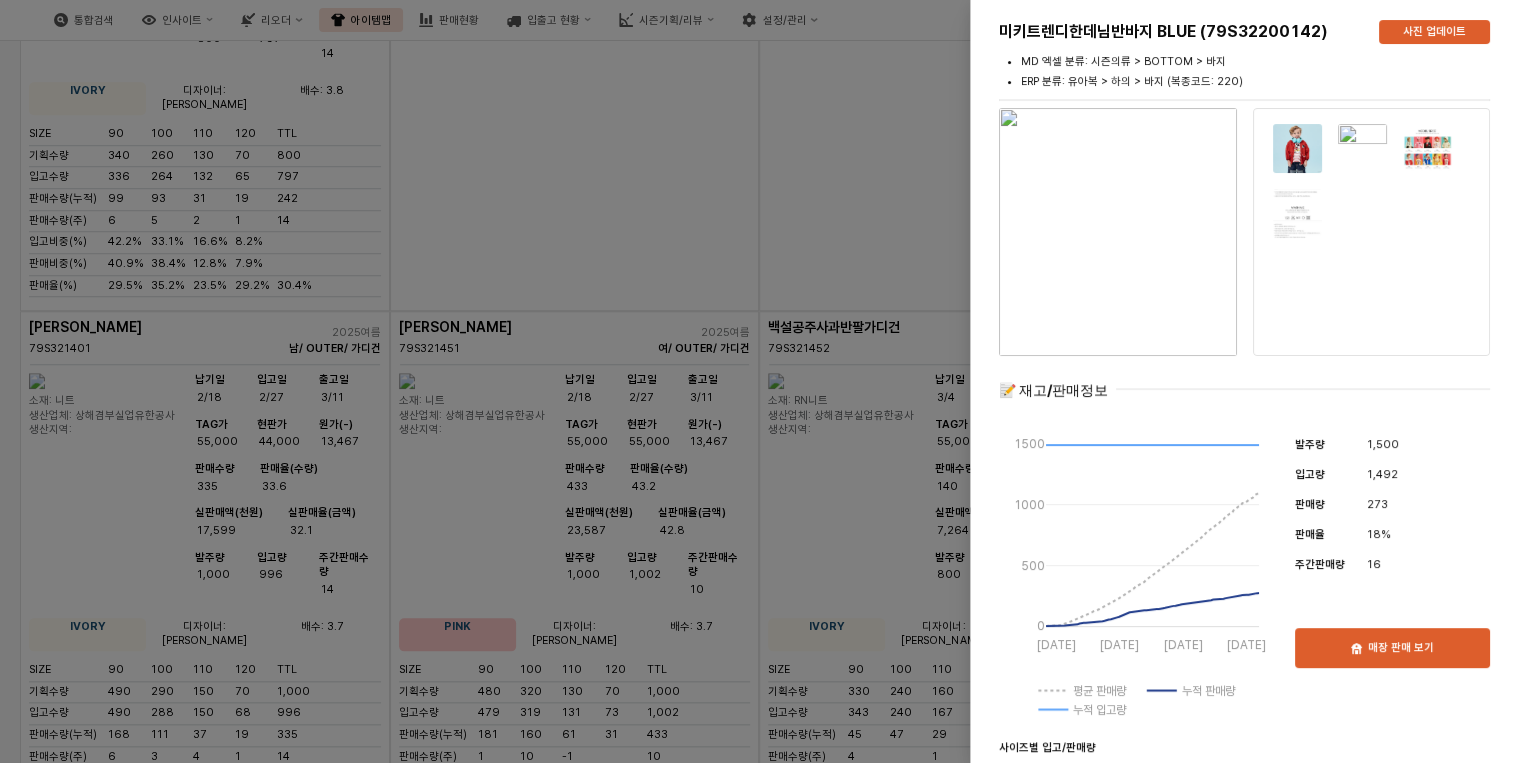click at bounding box center (765, 381) 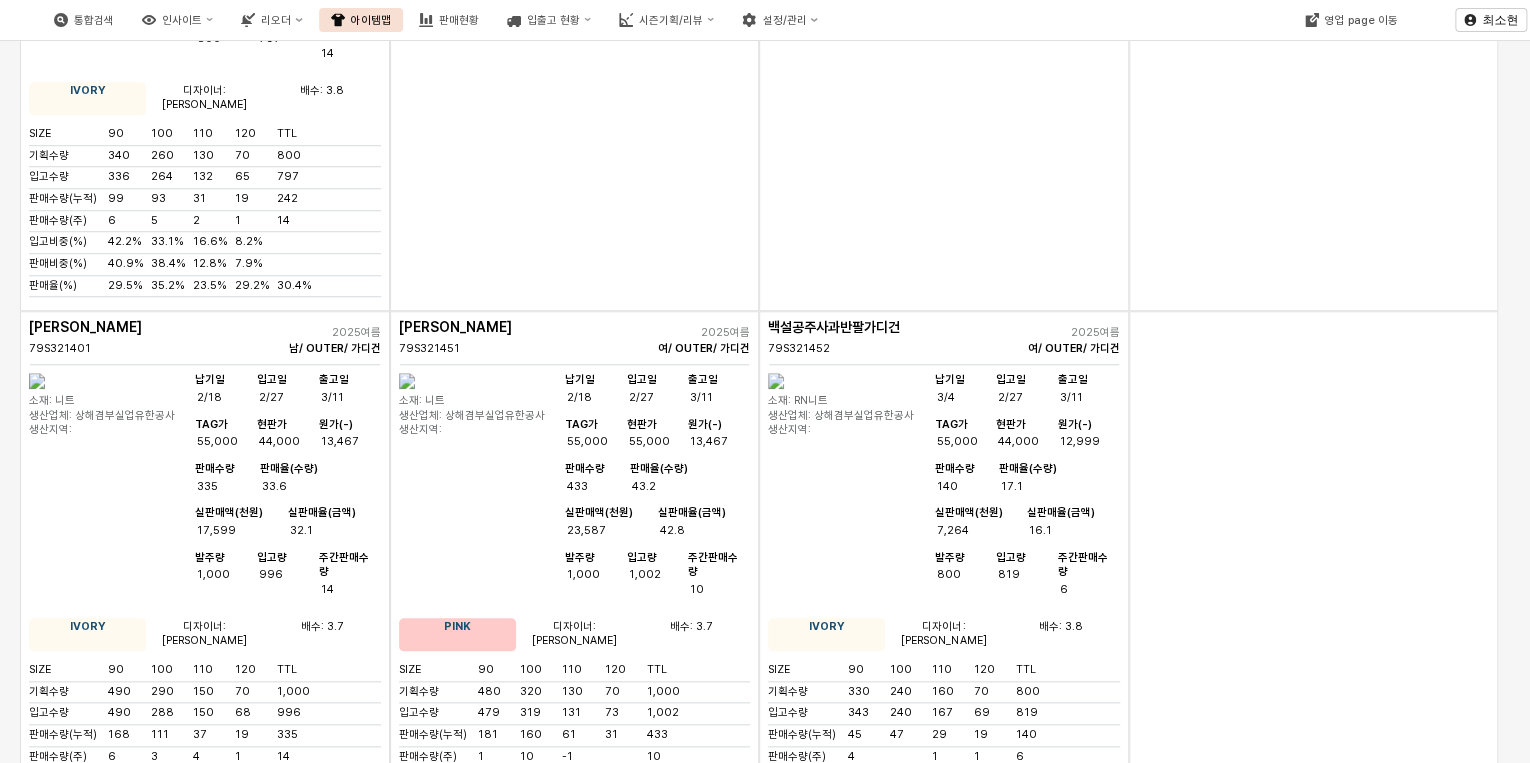 click at bounding box center [37, 1454] 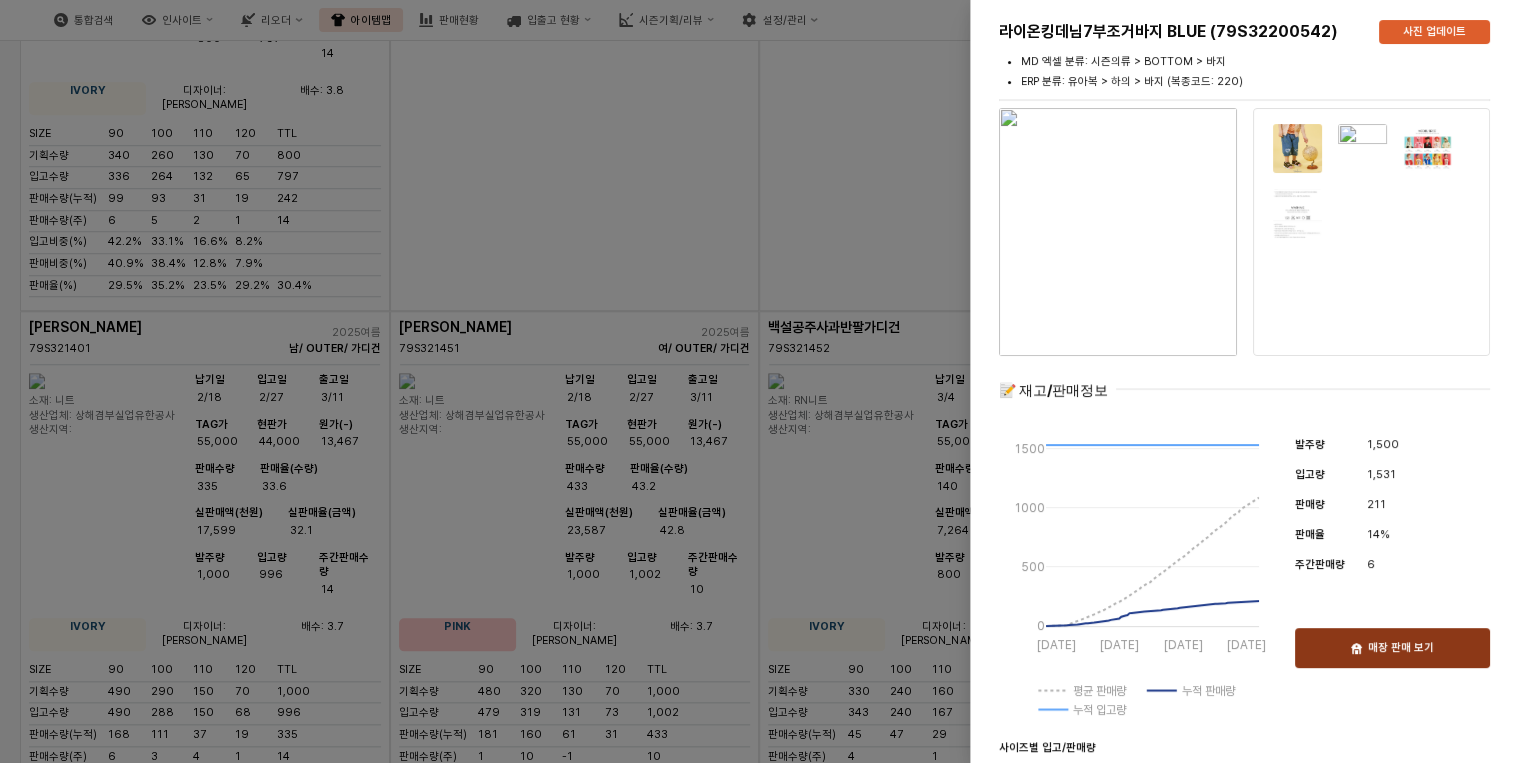 click on "매장 판매 보기" at bounding box center [1392, 648] 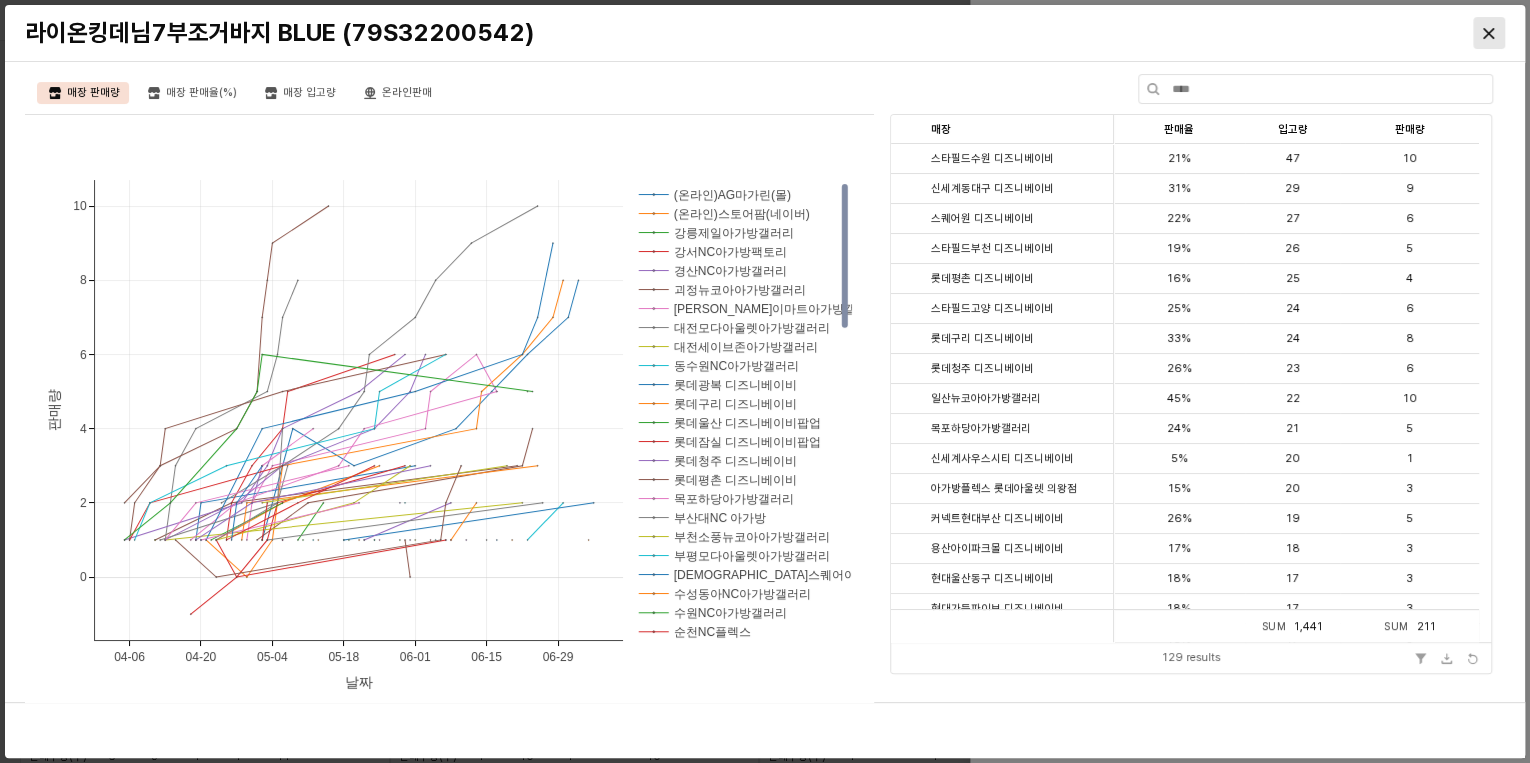 click at bounding box center [1489, 33] 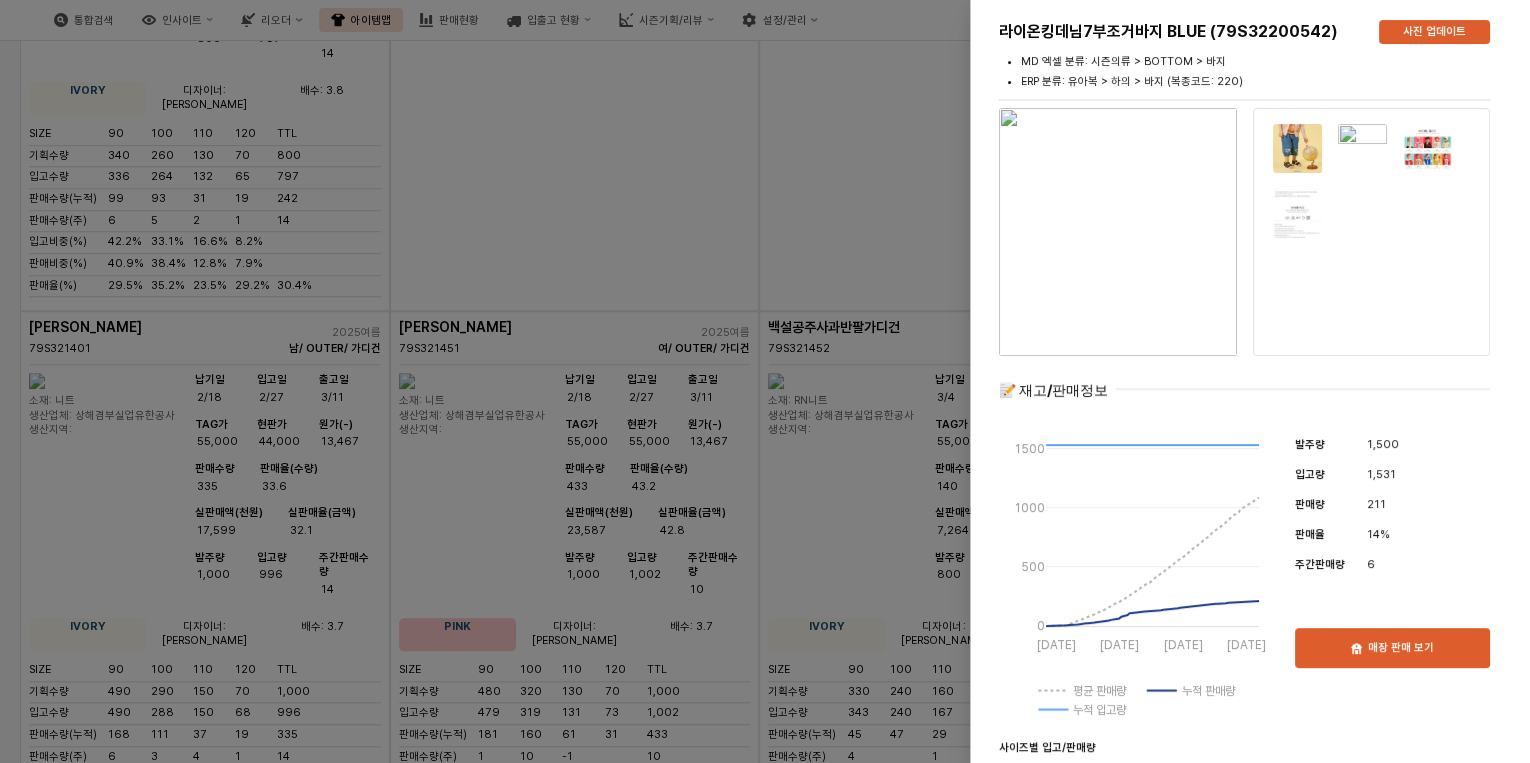 click at bounding box center [765, 381] 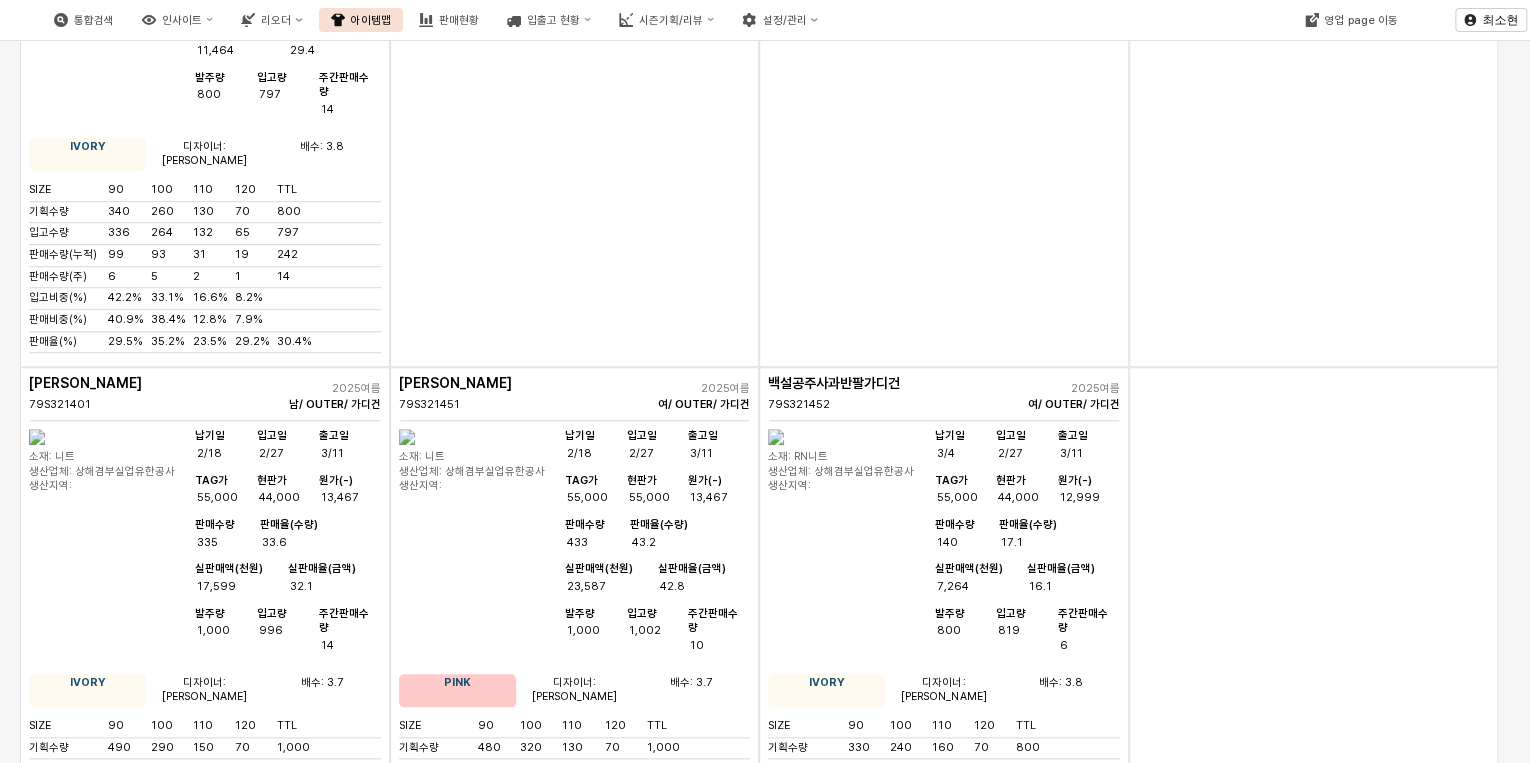 scroll, scrollTop: 12080, scrollLeft: 0, axis: vertical 